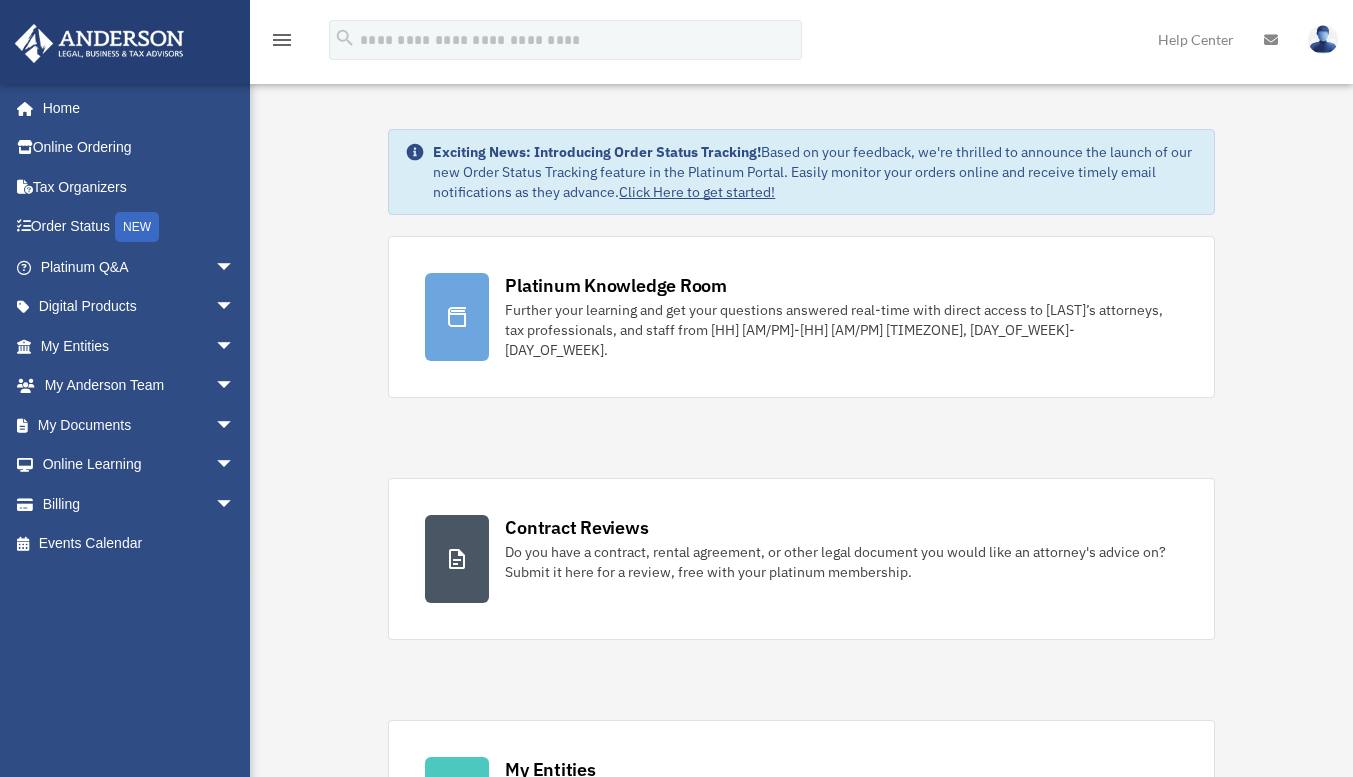scroll, scrollTop: 0, scrollLeft: 0, axis: both 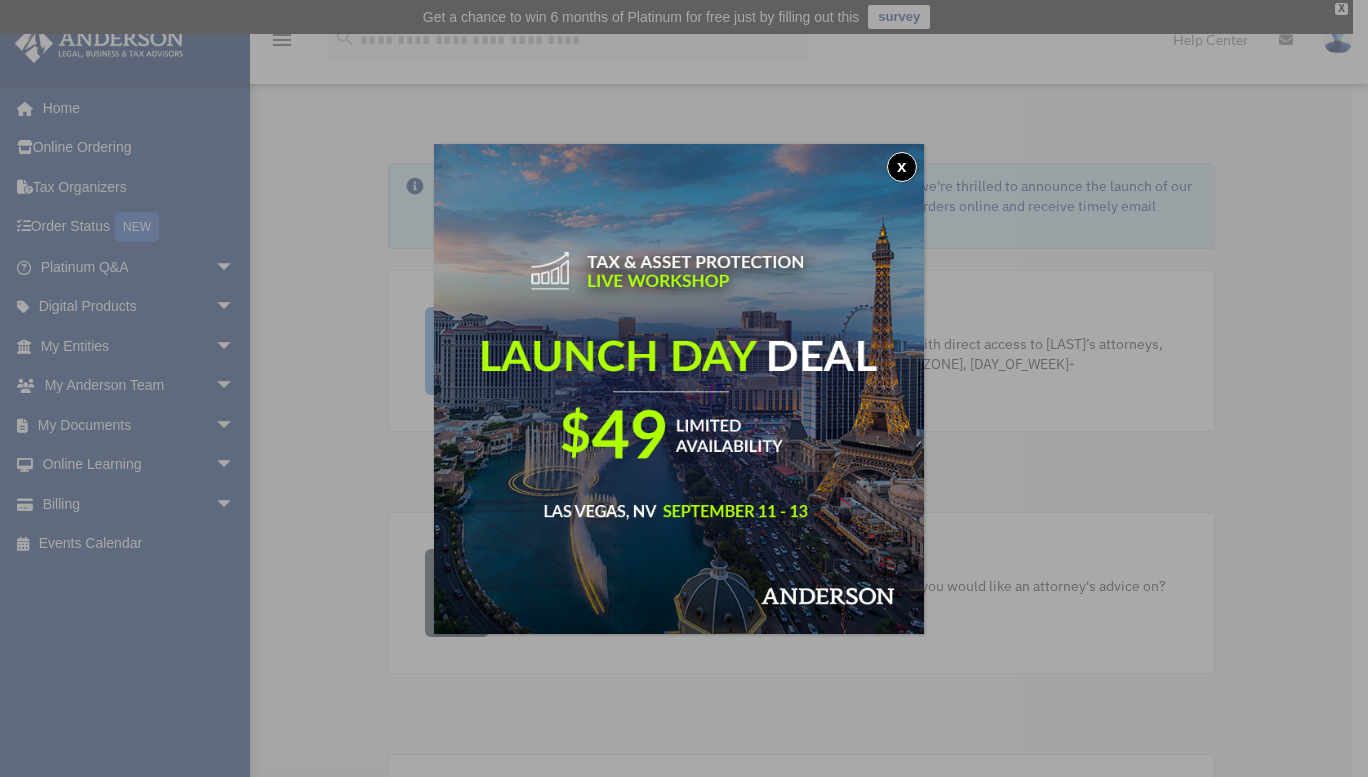 click on "x" at bounding box center (902, 167) 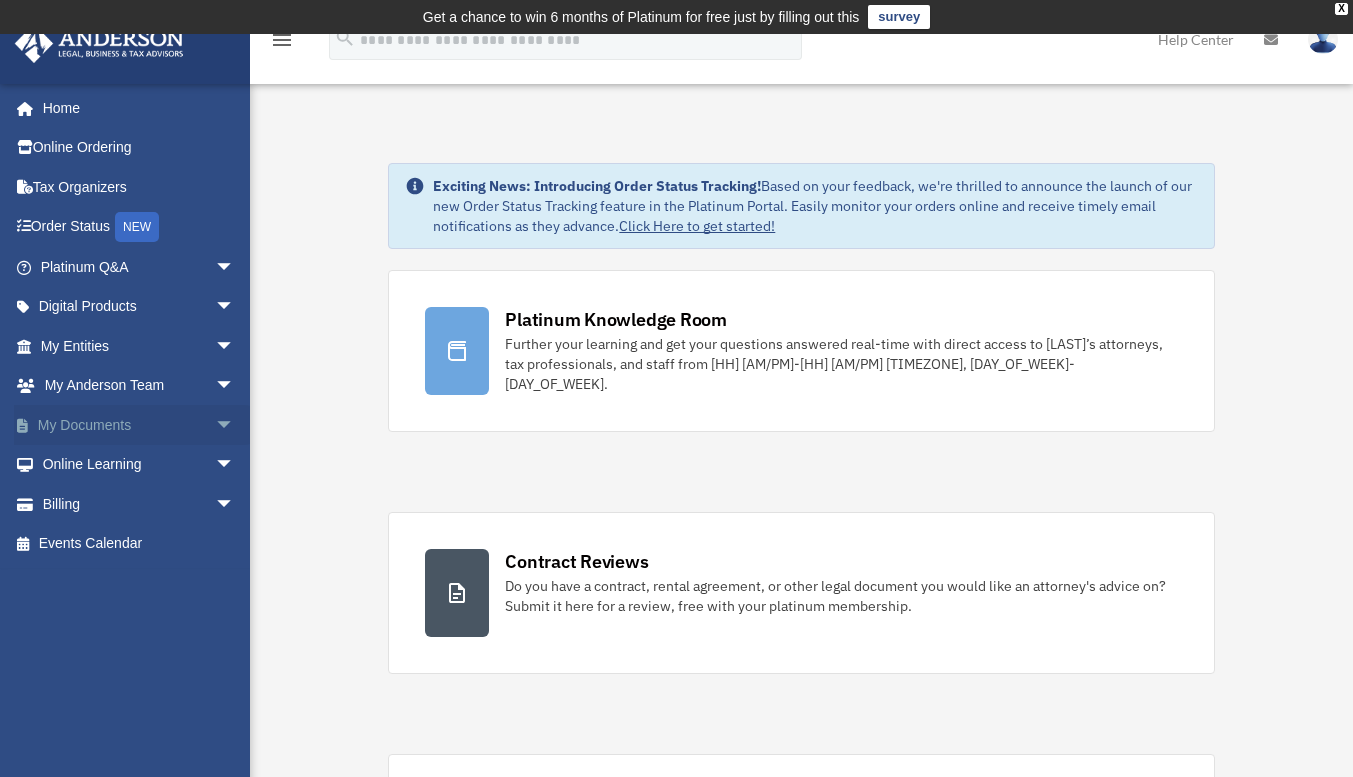 click on "My Documents arrow_drop_down" at bounding box center (139, 425) 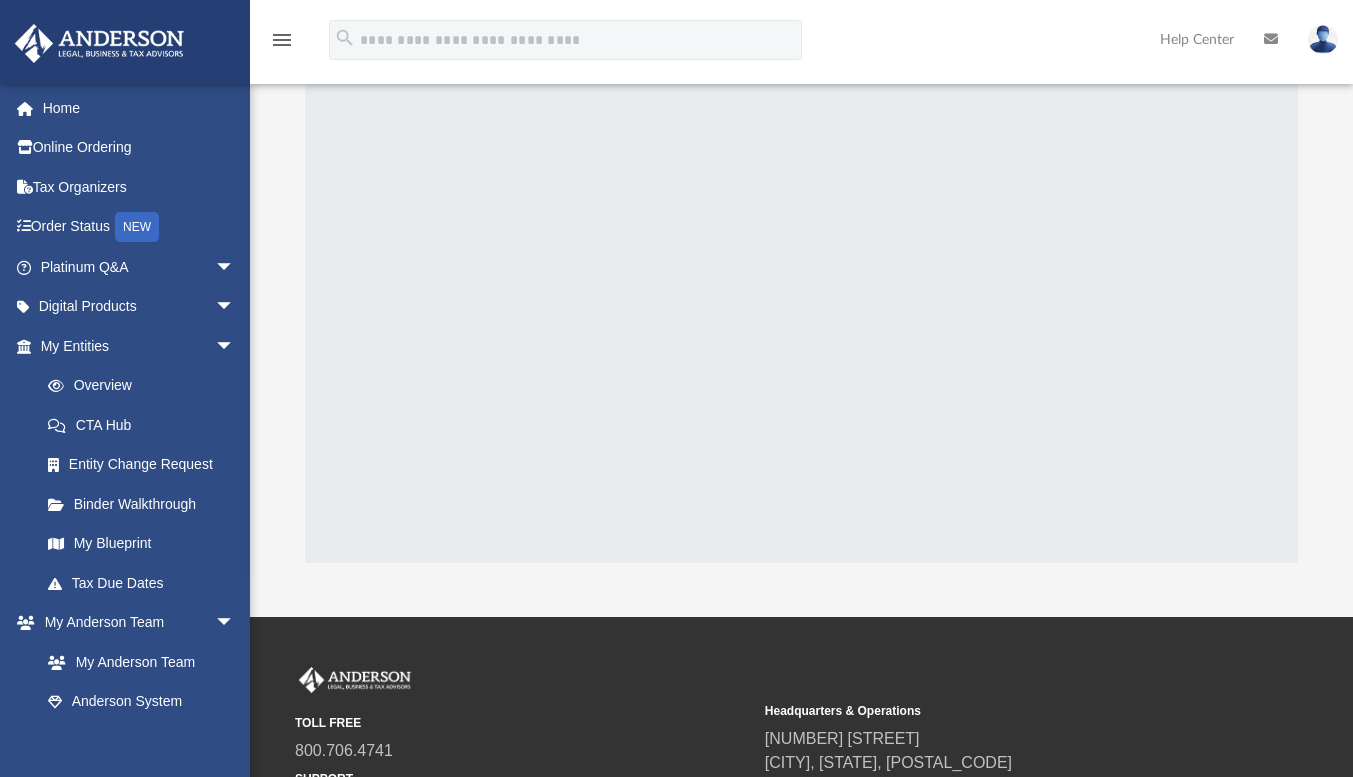 scroll, scrollTop: 0, scrollLeft: 0, axis: both 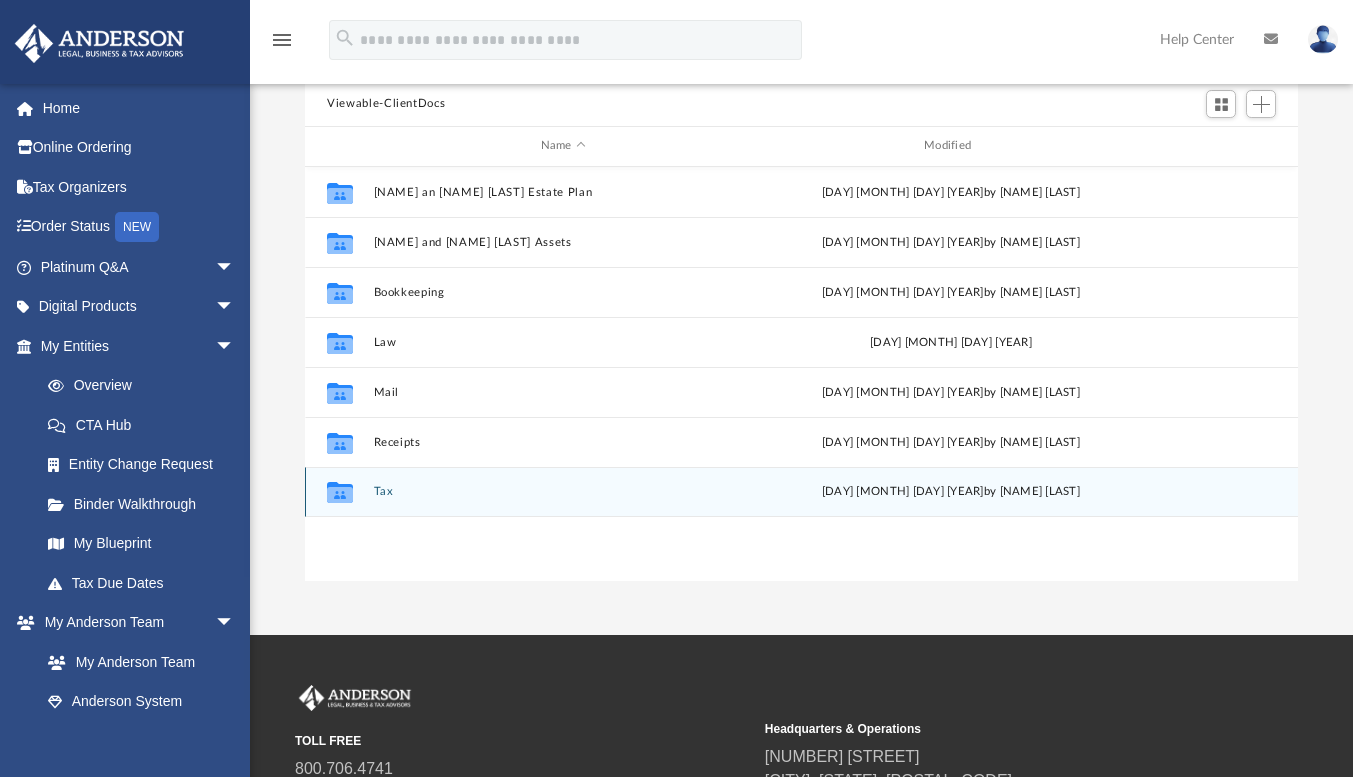 drag, startPoint x: 0, startPoint y: 0, endPoint x: 341, endPoint y: 491, distance: 597.7976 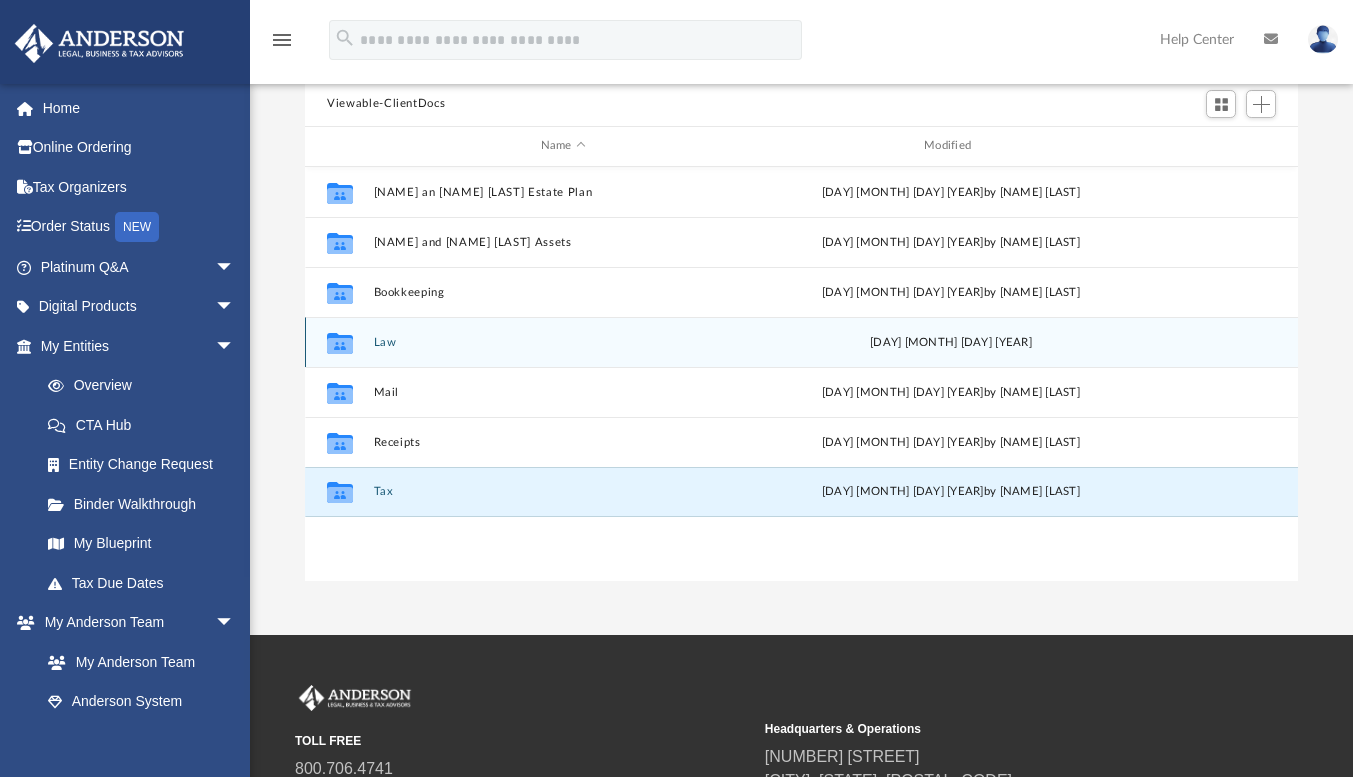 click 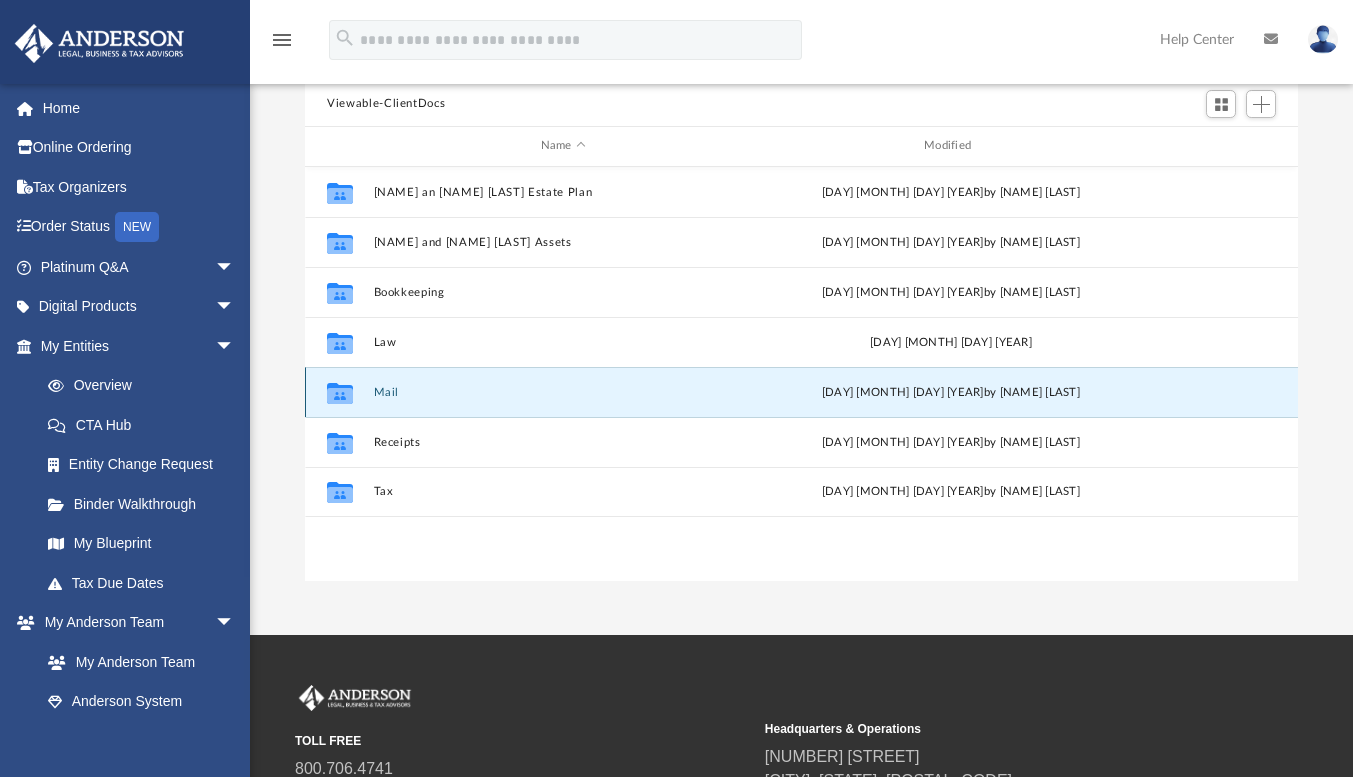 click on "Mail" at bounding box center [563, 392] 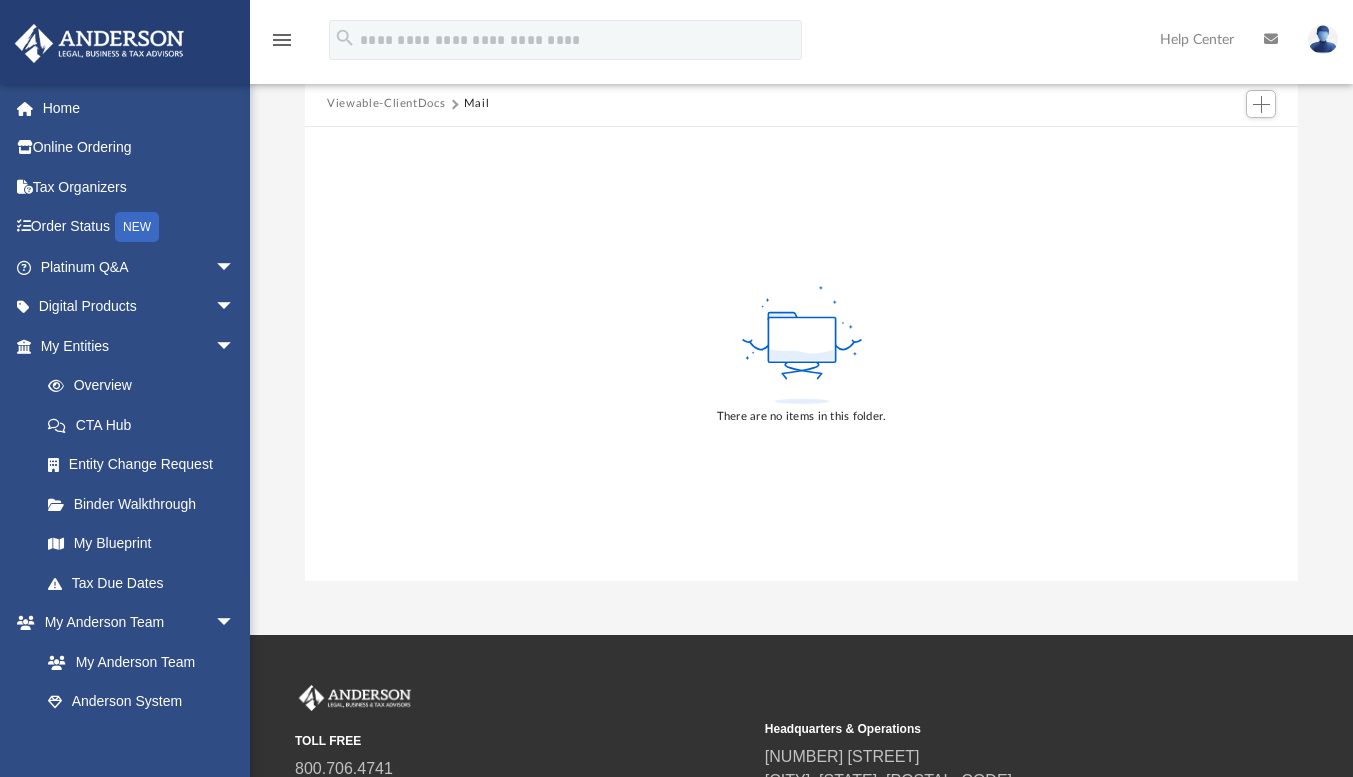 click on "There are no items in this folder." at bounding box center (801, 354) 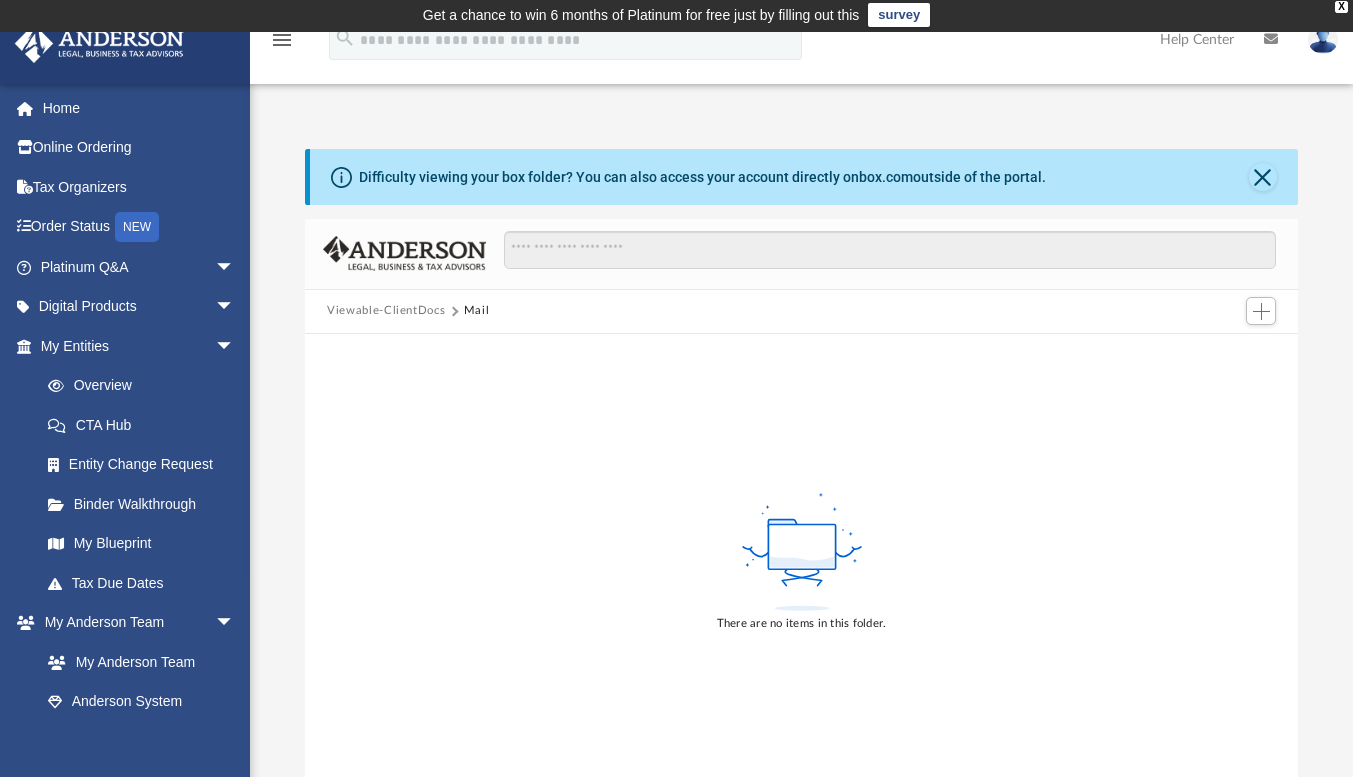 scroll, scrollTop: 0, scrollLeft: 0, axis: both 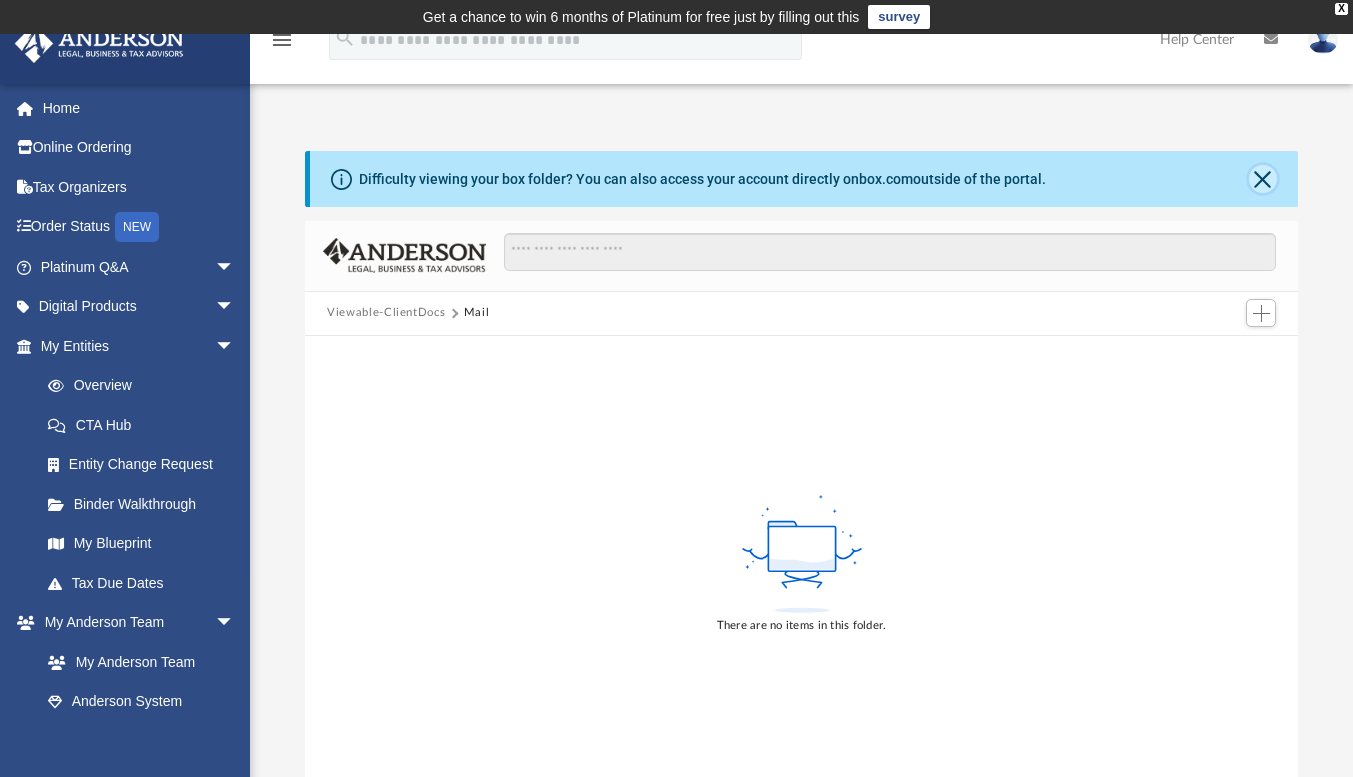 click 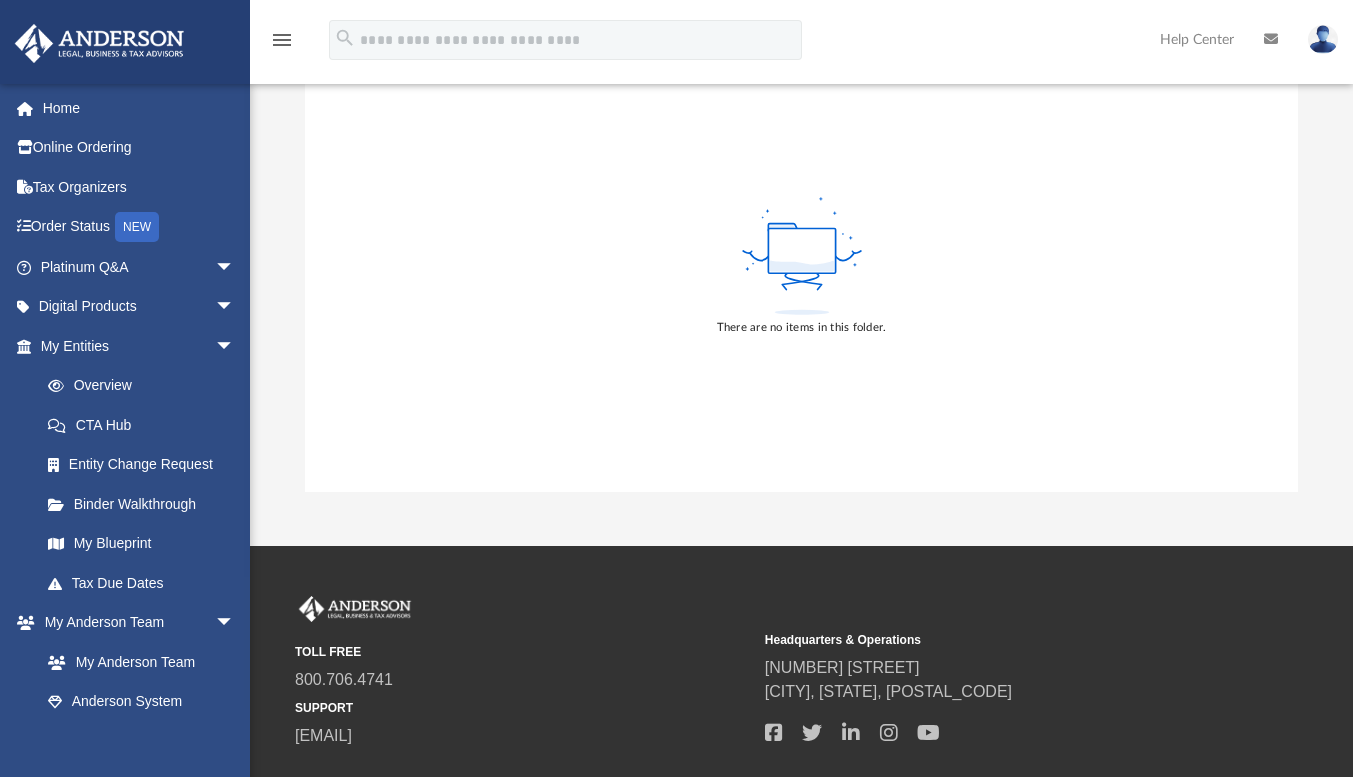 scroll, scrollTop: 0, scrollLeft: 0, axis: both 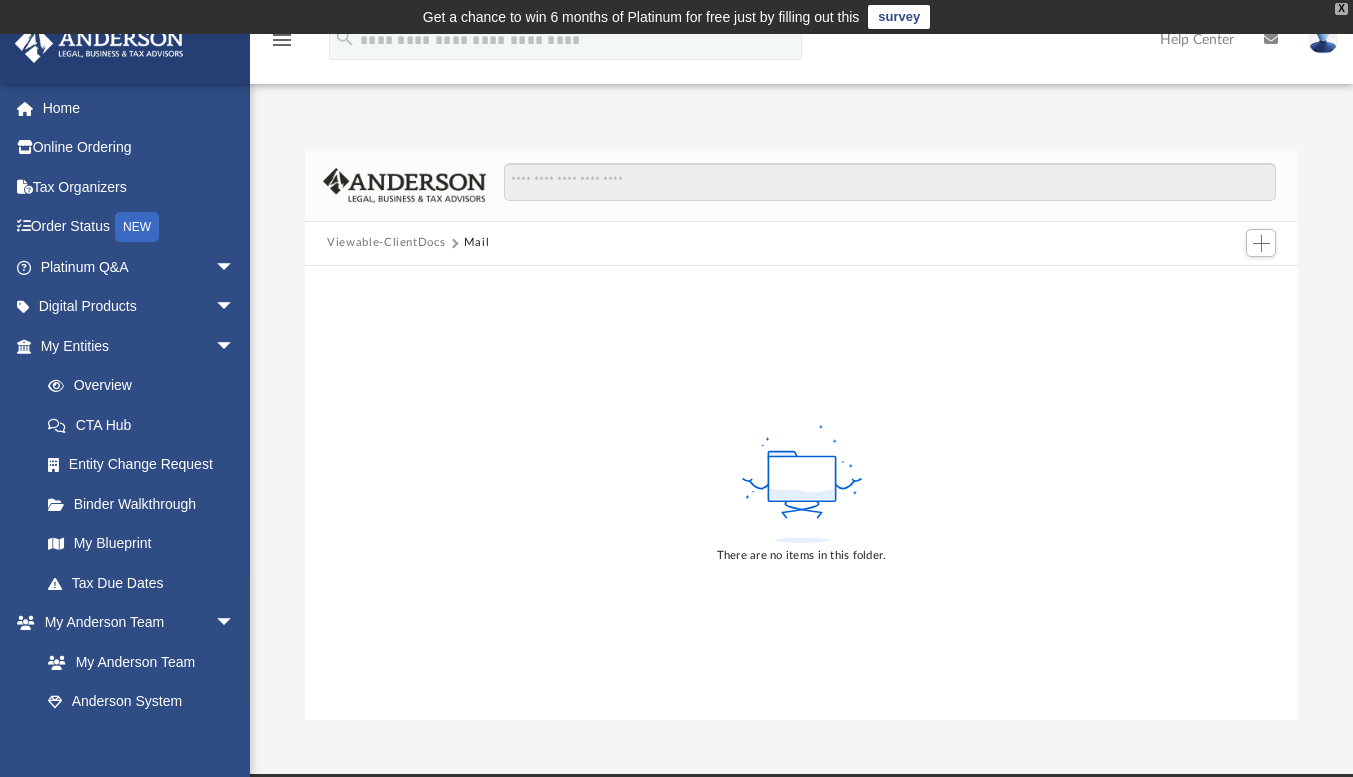 click on "X" at bounding box center (1341, 9) 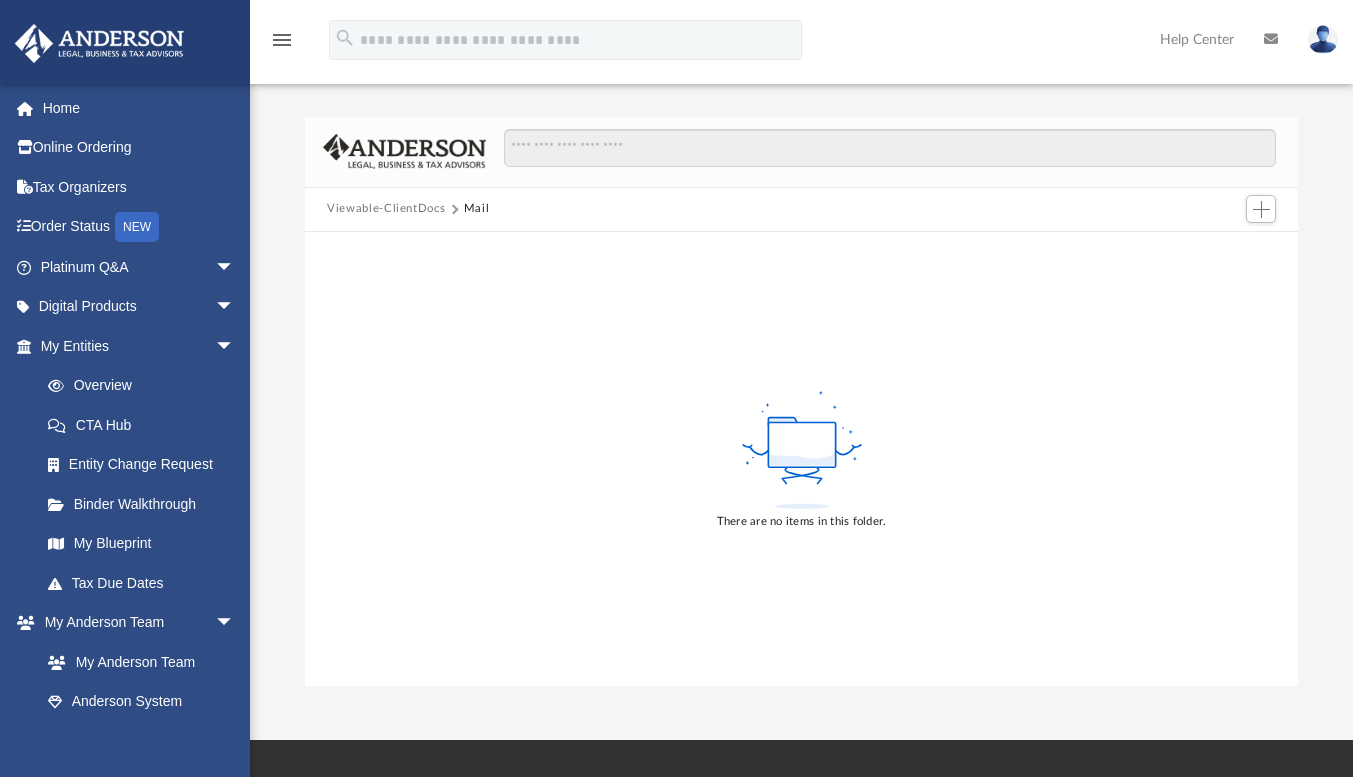 click on "menu" at bounding box center (282, 40) 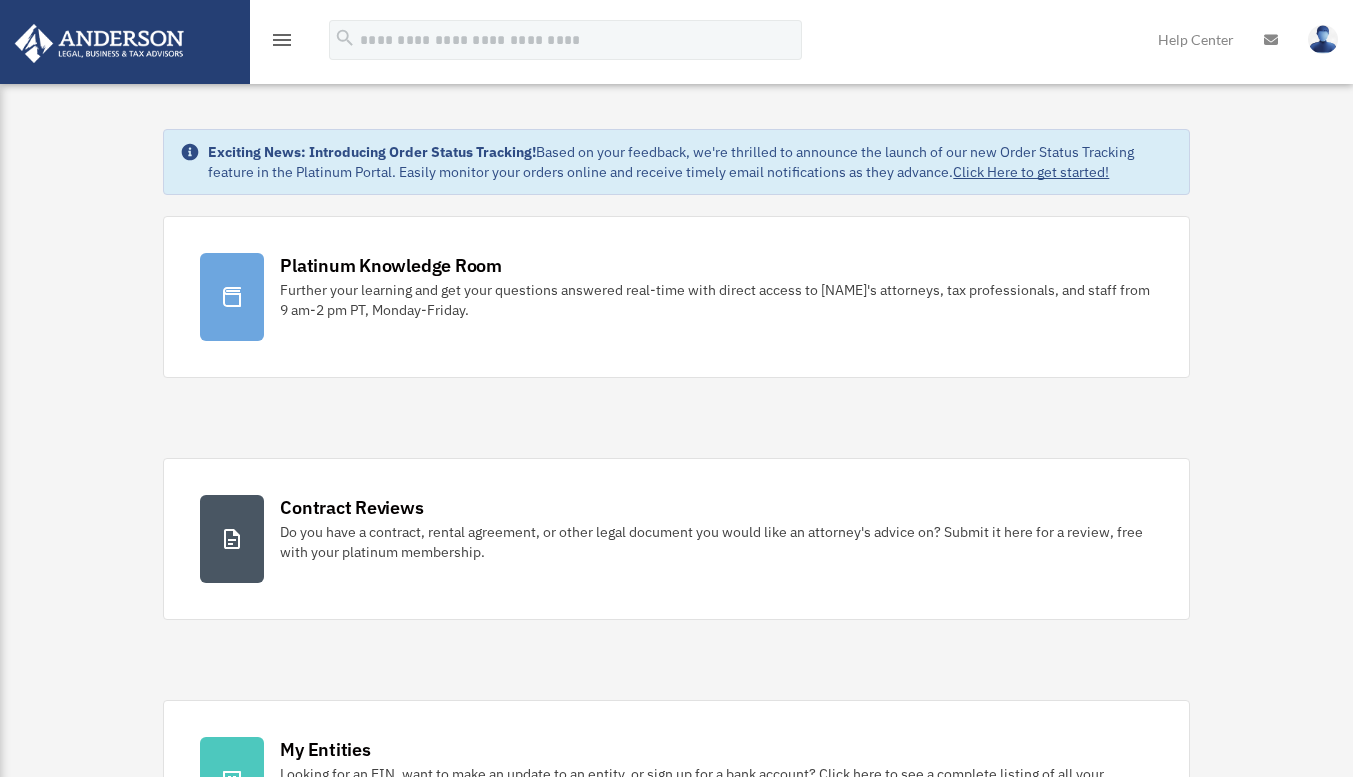 scroll, scrollTop: 0, scrollLeft: 0, axis: both 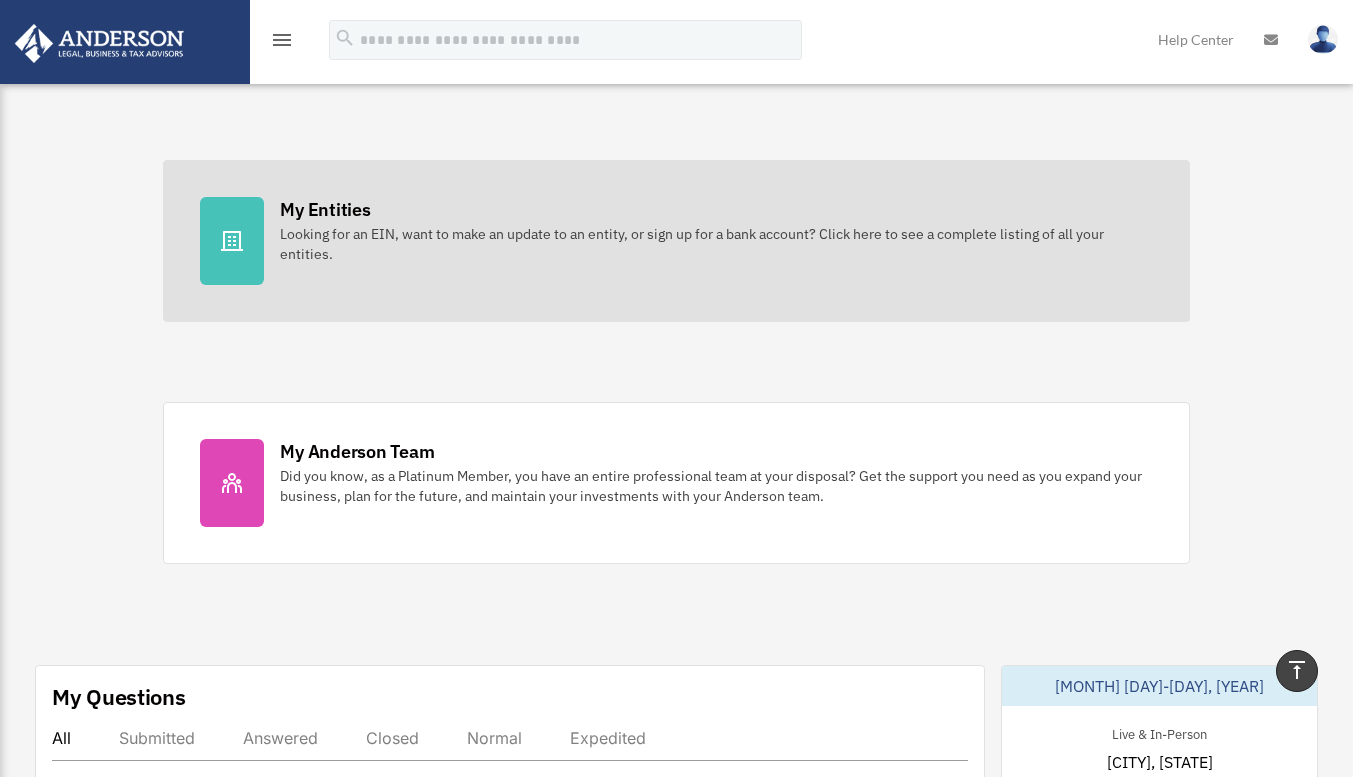 click on "Looking for an EIN, want to  make an update to an entity, or sign up for a bank account?  Click here to see a complete listing of all your entities." at bounding box center [716, 244] 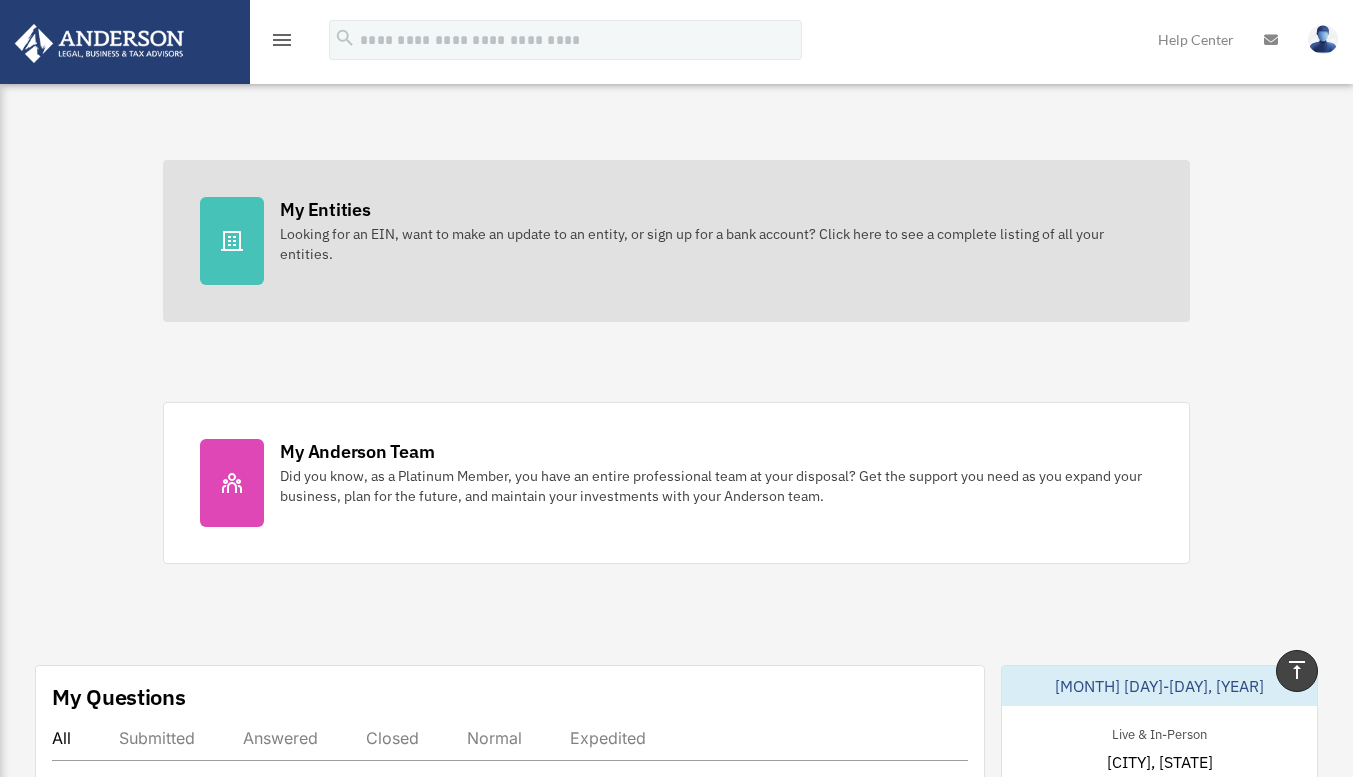 click 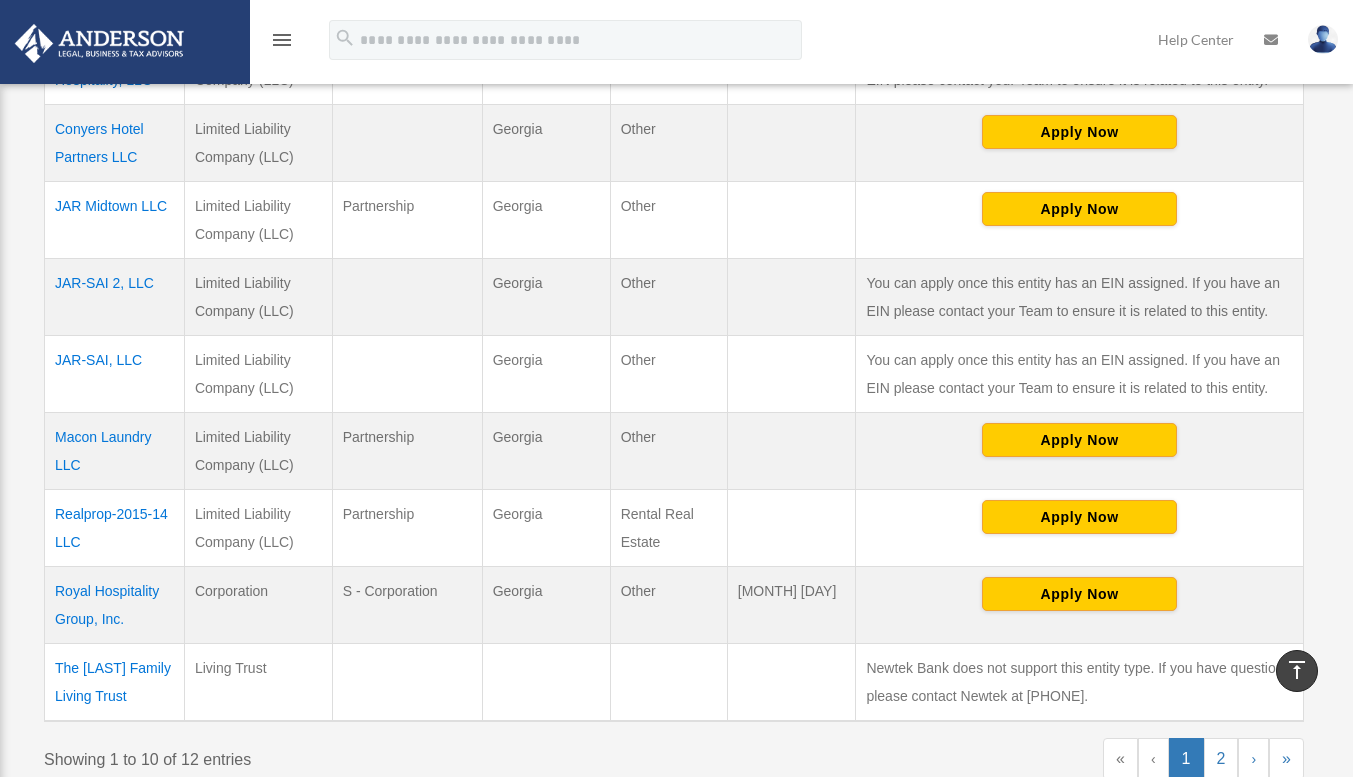 scroll, scrollTop: 600, scrollLeft: 0, axis: vertical 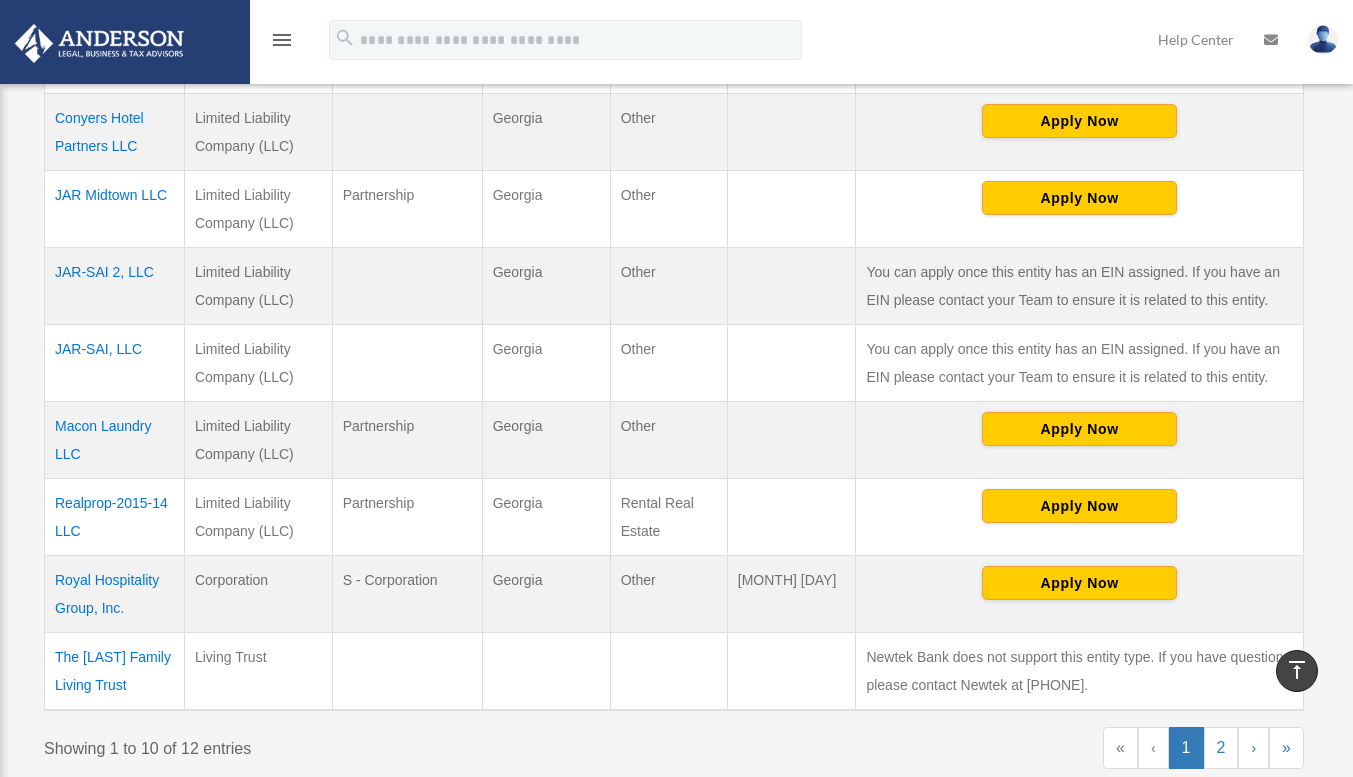 click on "Macon Laundry LLC" at bounding box center (115, 440) 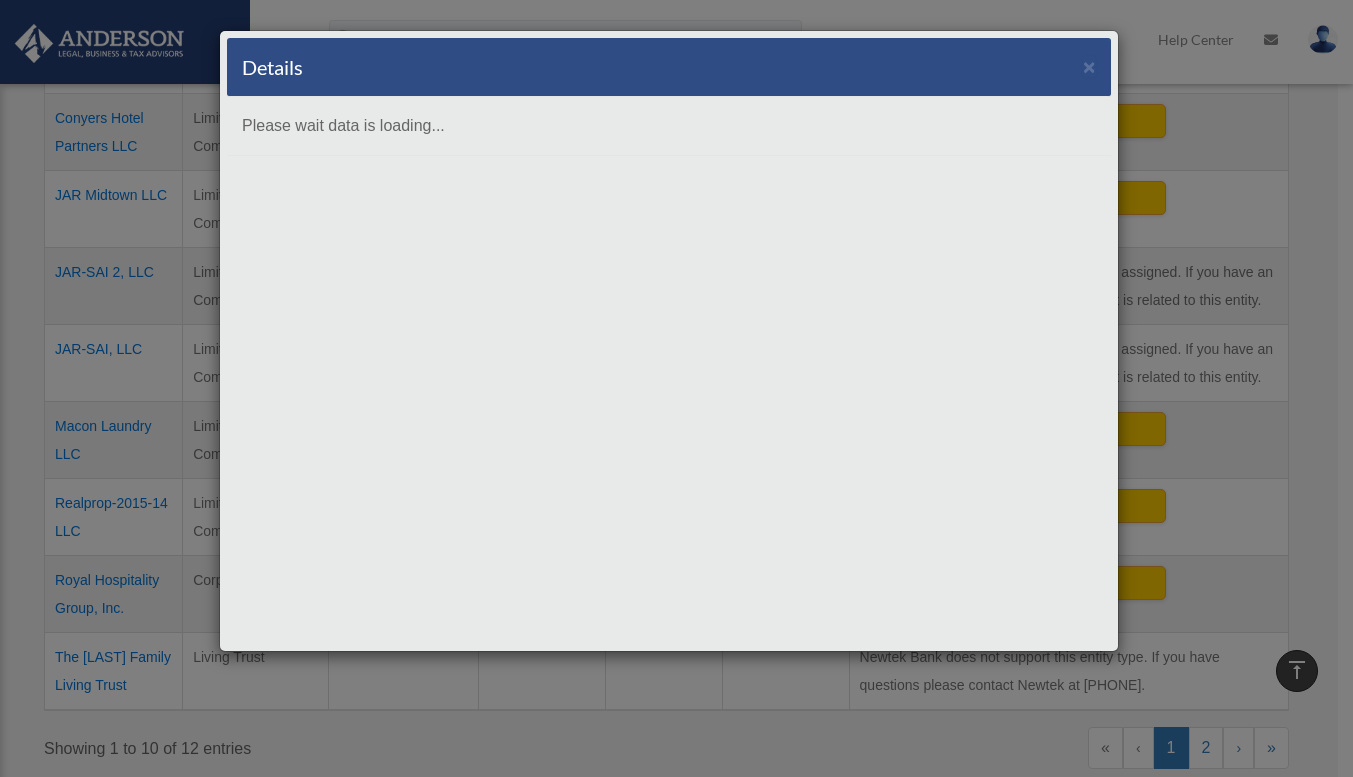 click on "X
Get a chance to win 6 months of Platinum for free just by filling out this
survey" at bounding box center (676, 353) 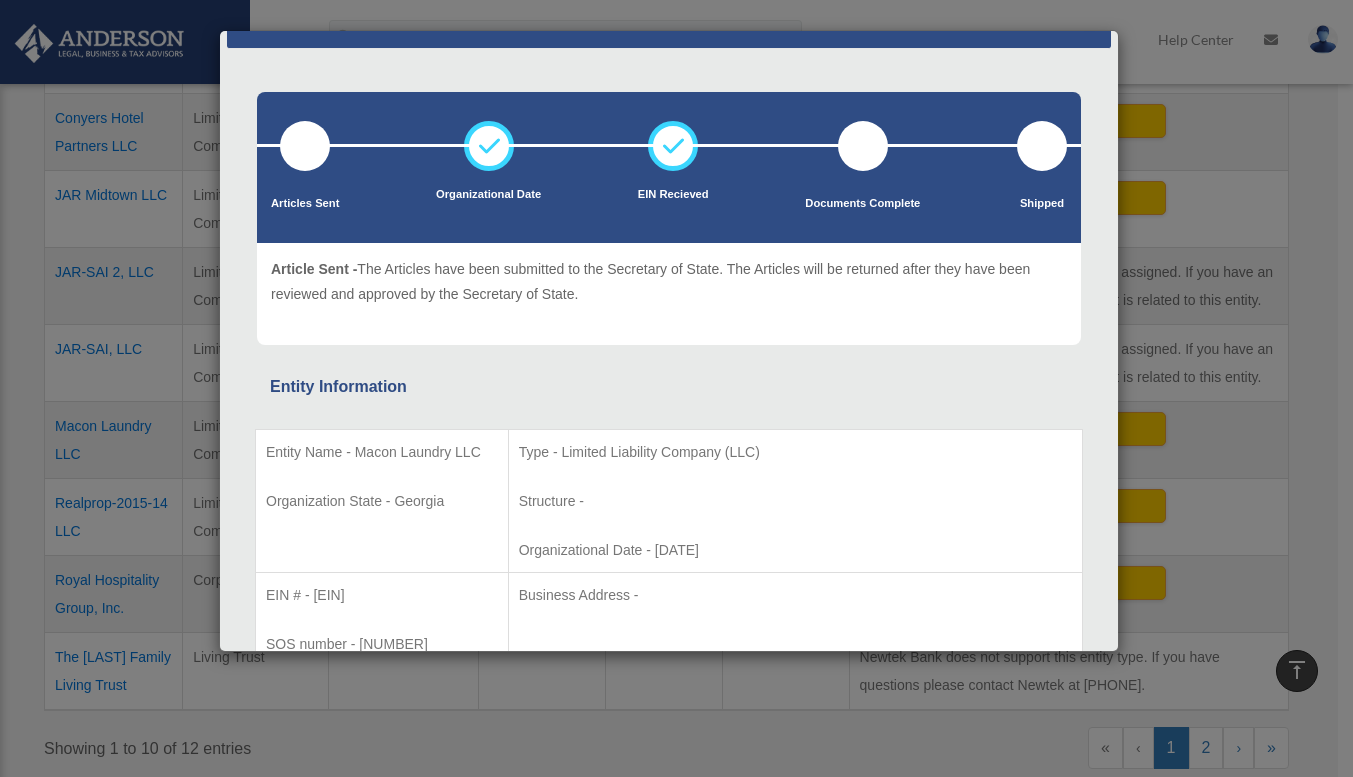 scroll, scrollTop: 0, scrollLeft: 0, axis: both 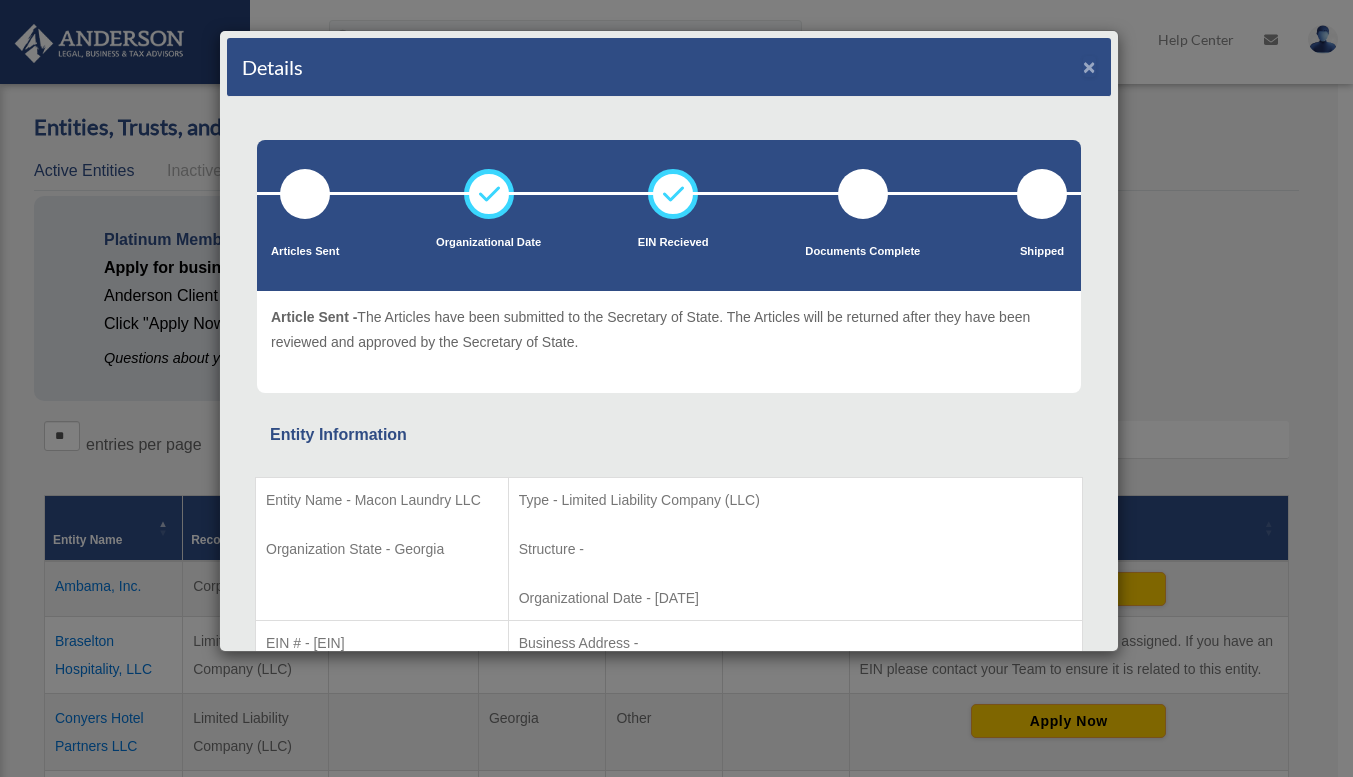 click on "×" at bounding box center (1089, 66) 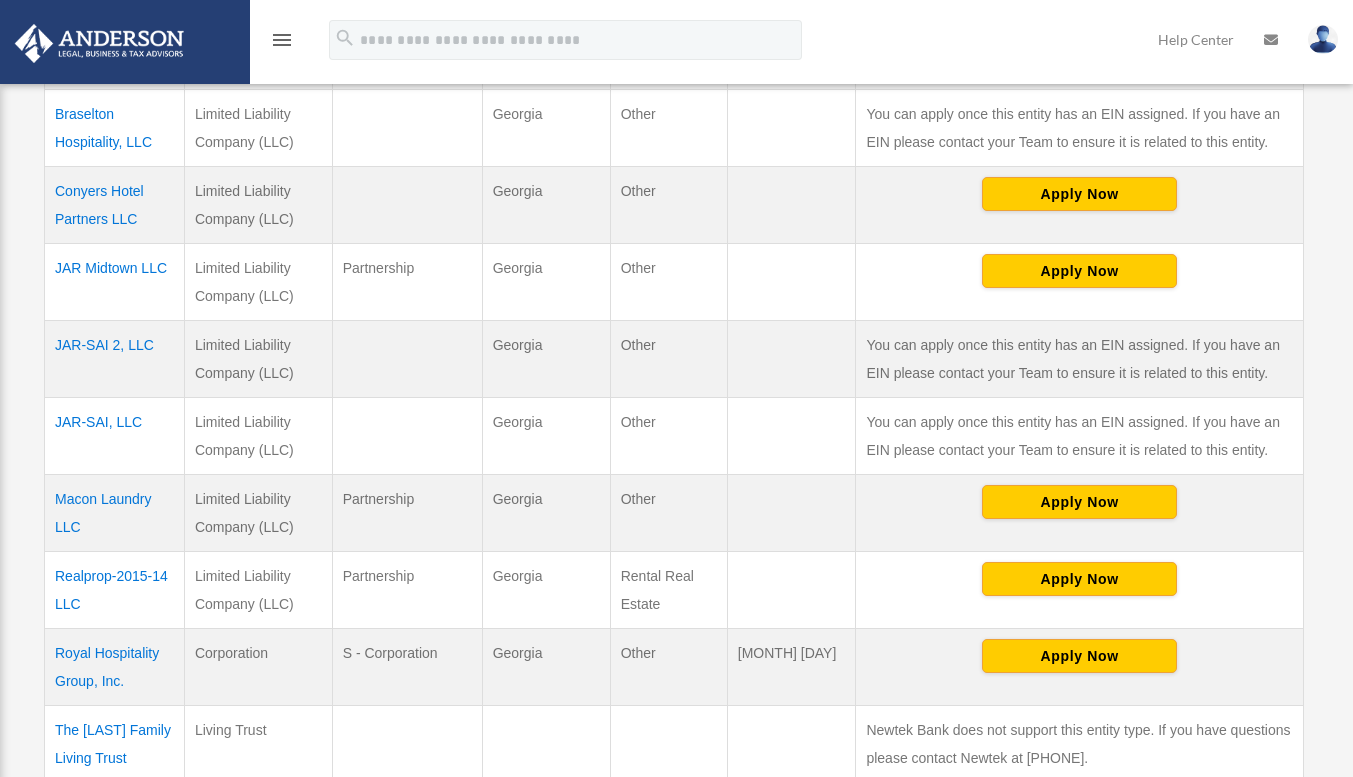 scroll, scrollTop: 533, scrollLeft: 0, axis: vertical 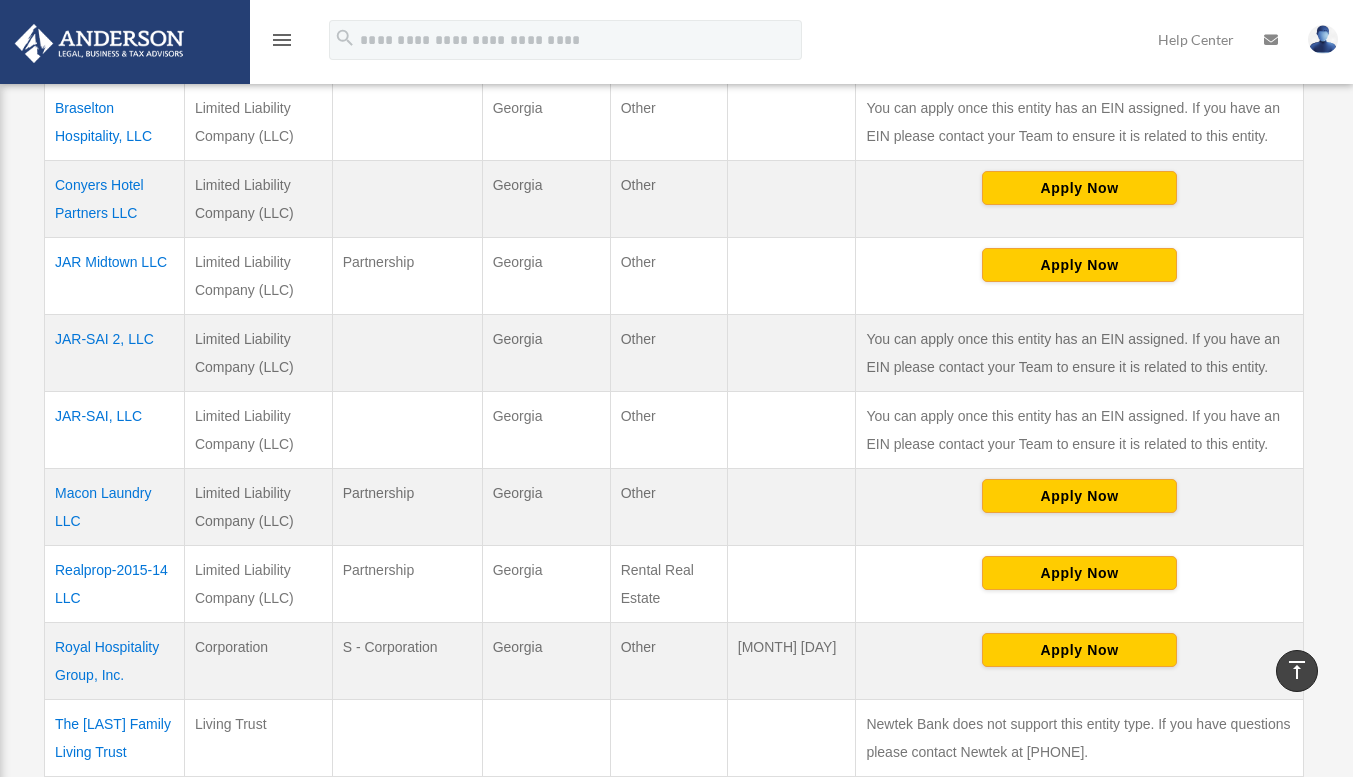 click on "Macon Laundry LLC" at bounding box center (115, 507) 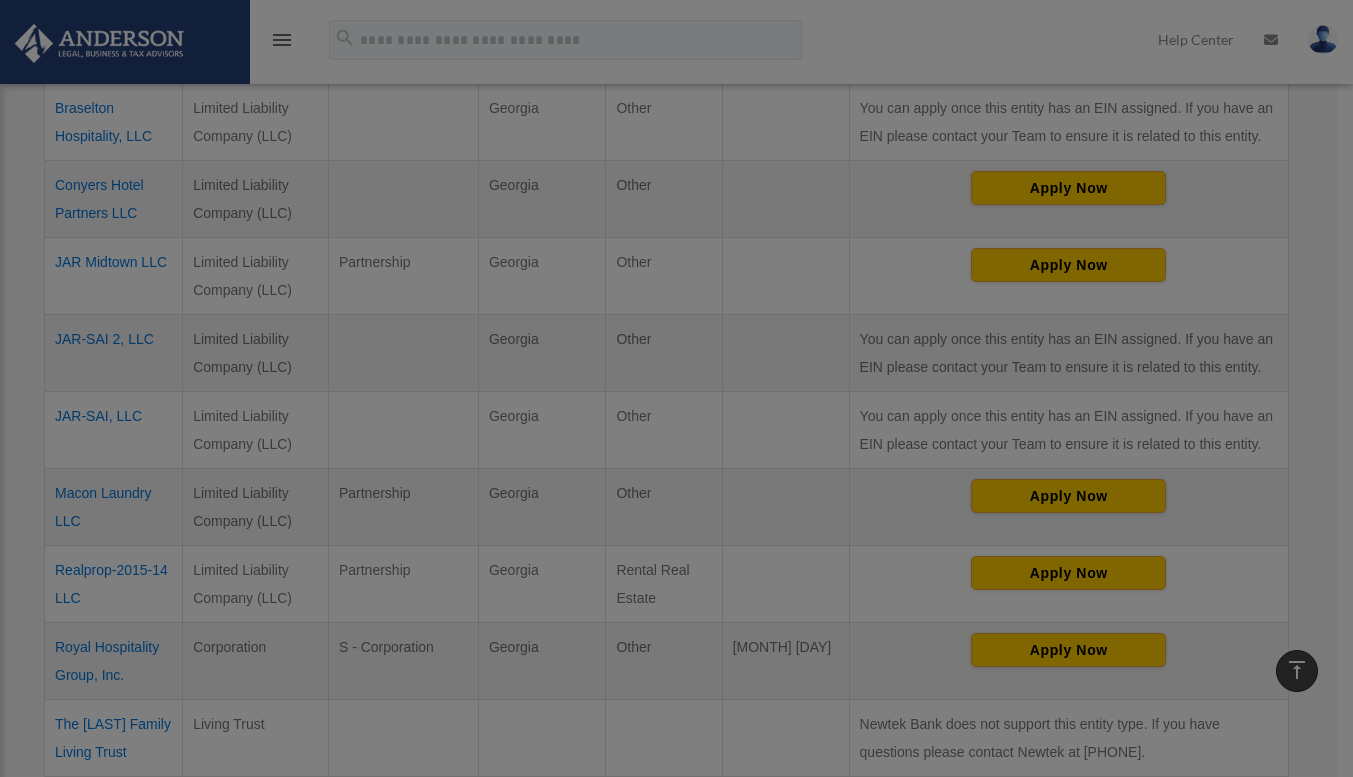 click on "X
Get a chance to win 6 months of Platinum for free just by filling out this
survey" at bounding box center [676, 420] 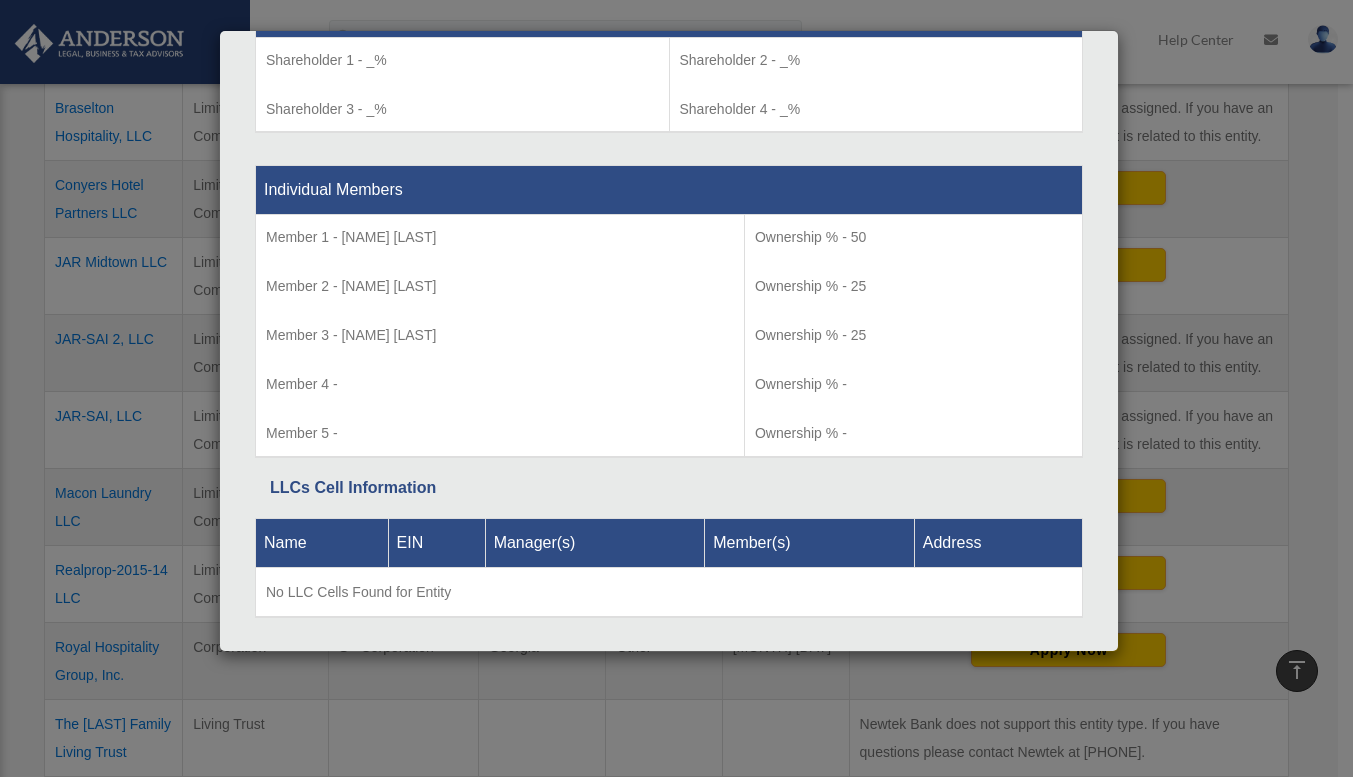 scroll, scrollTop: 1798, scrollLeft: 0, axis: vertical 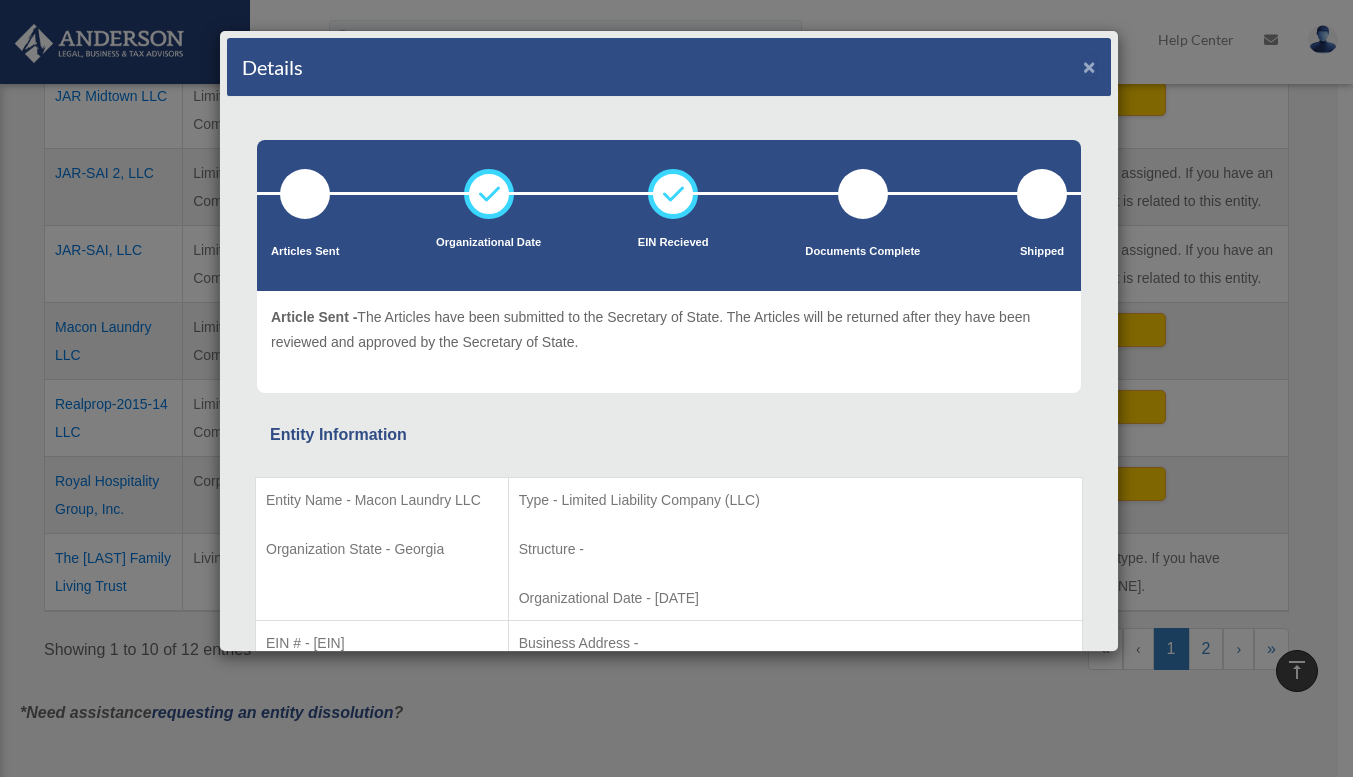 click on "×" at bounding box center (1089, 66) 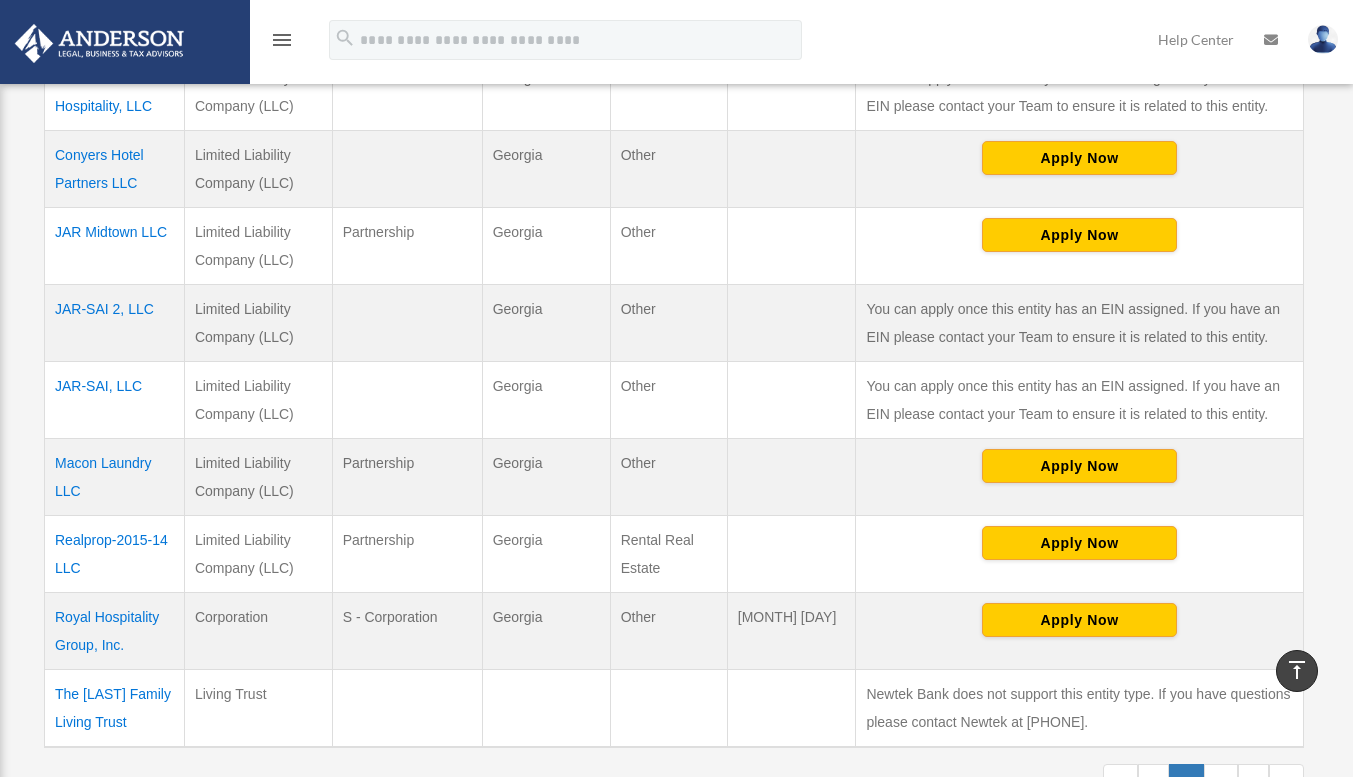 scroll, scrollTop: 559, scrollLeft: 0, axis: vertical 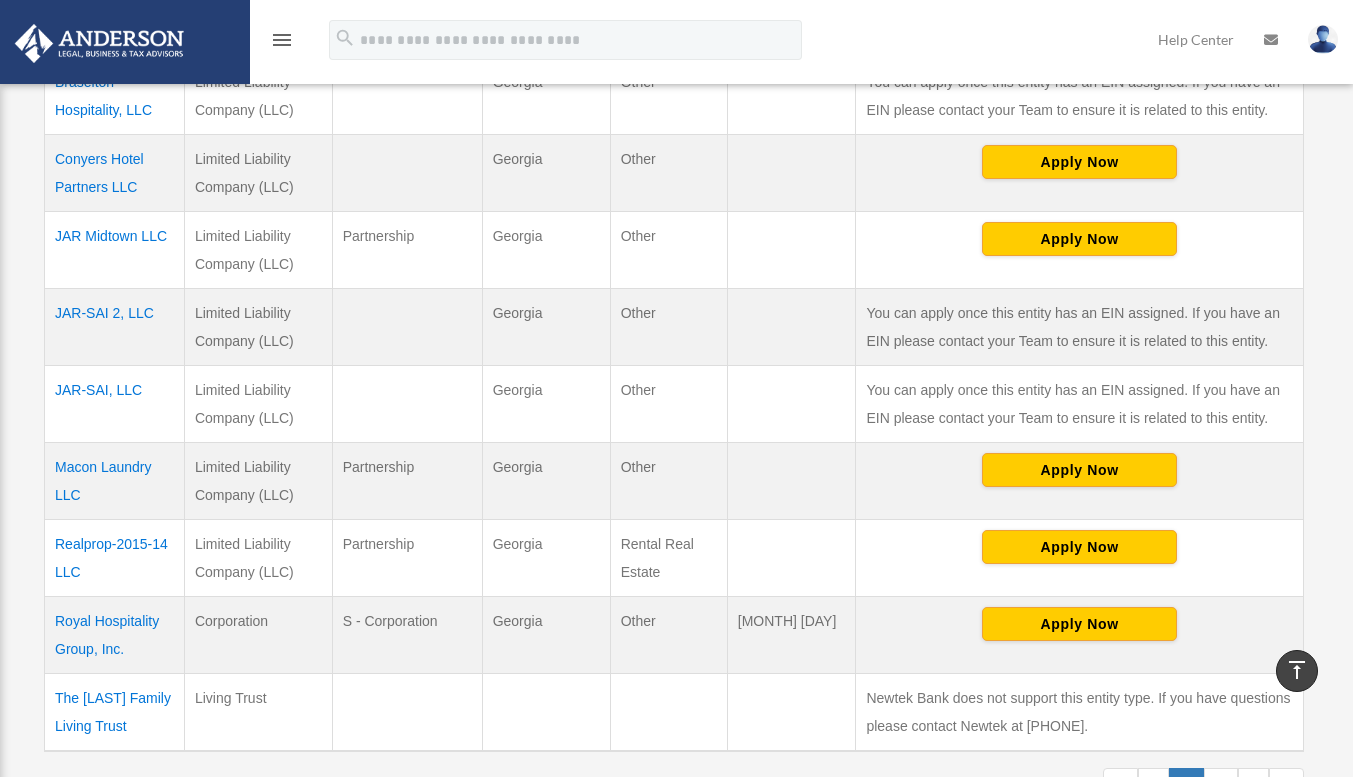 click on "JAR Midtown LLC" at bounding box center [115, 250] 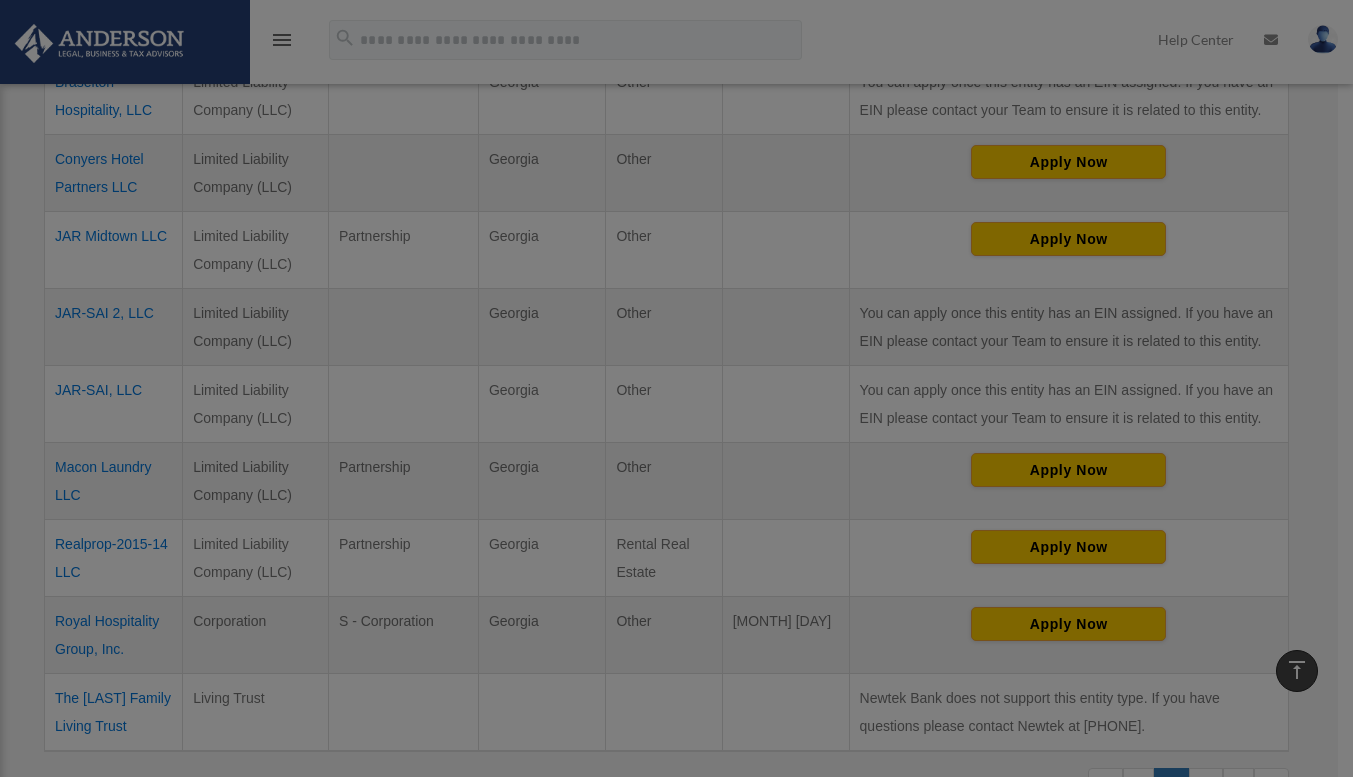 click on "X
Get a chance to win 6 months of Platinum for free just by filling out this
survey" at bounding box center (676, 394) 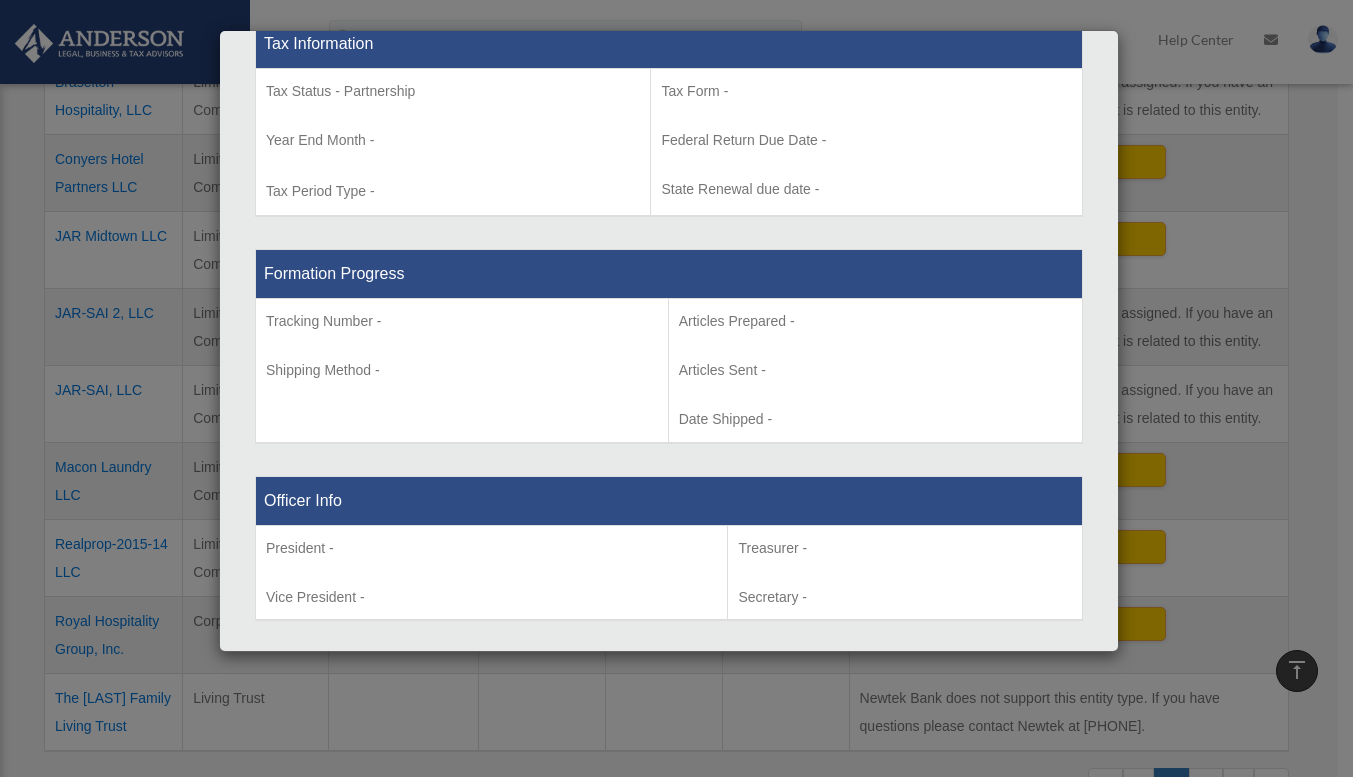 scroll, scrollTop: 861, scrollLeft: 0, axis: vertical 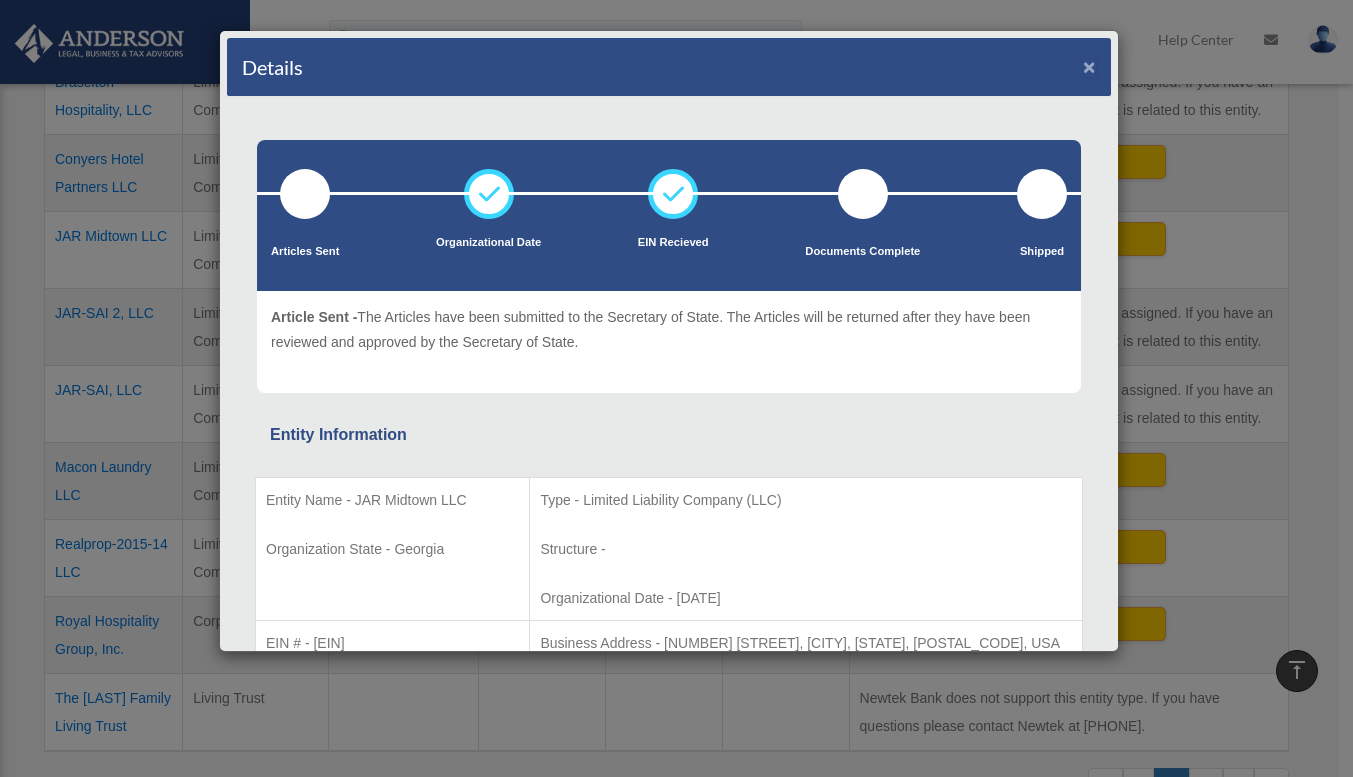 click on "×" at bounding box center (1089, 66) 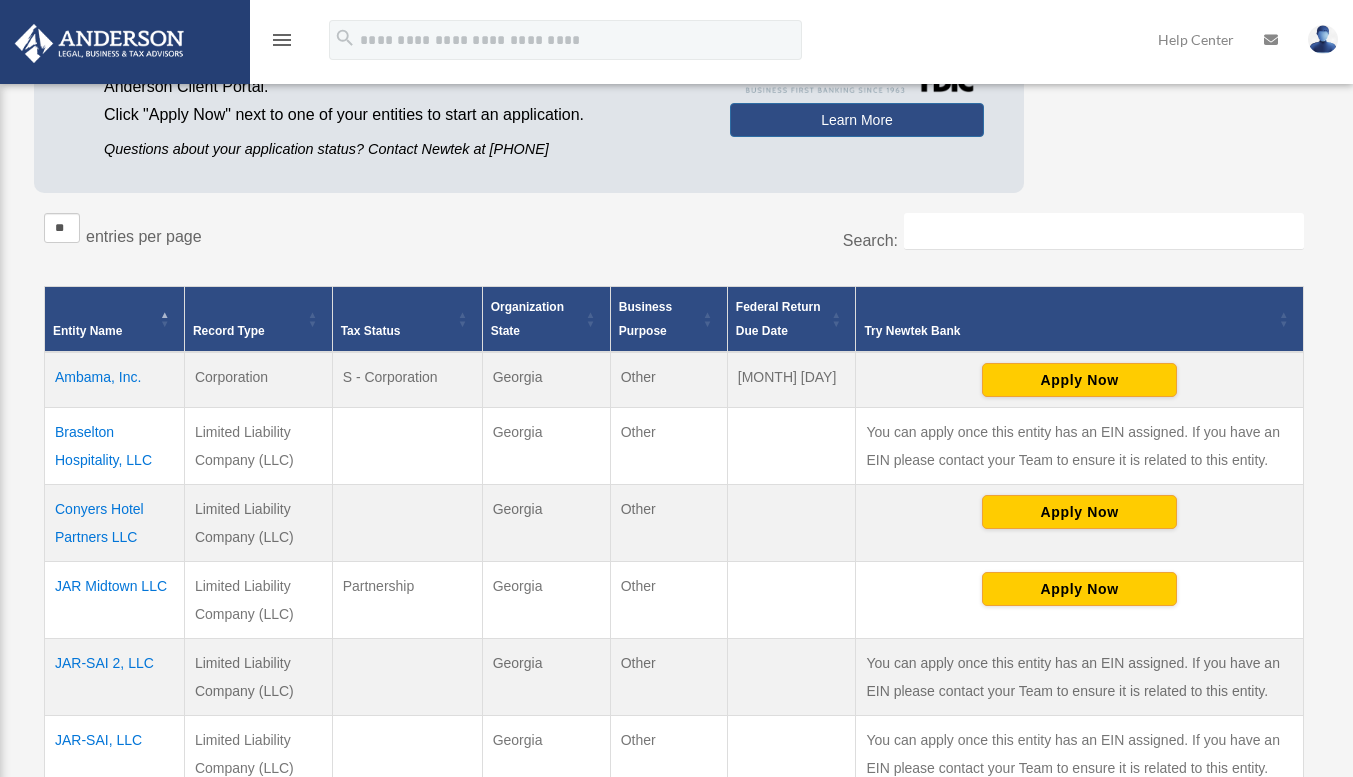 scroll, scrollTop: 0, scrollLeft: 0, axis: both 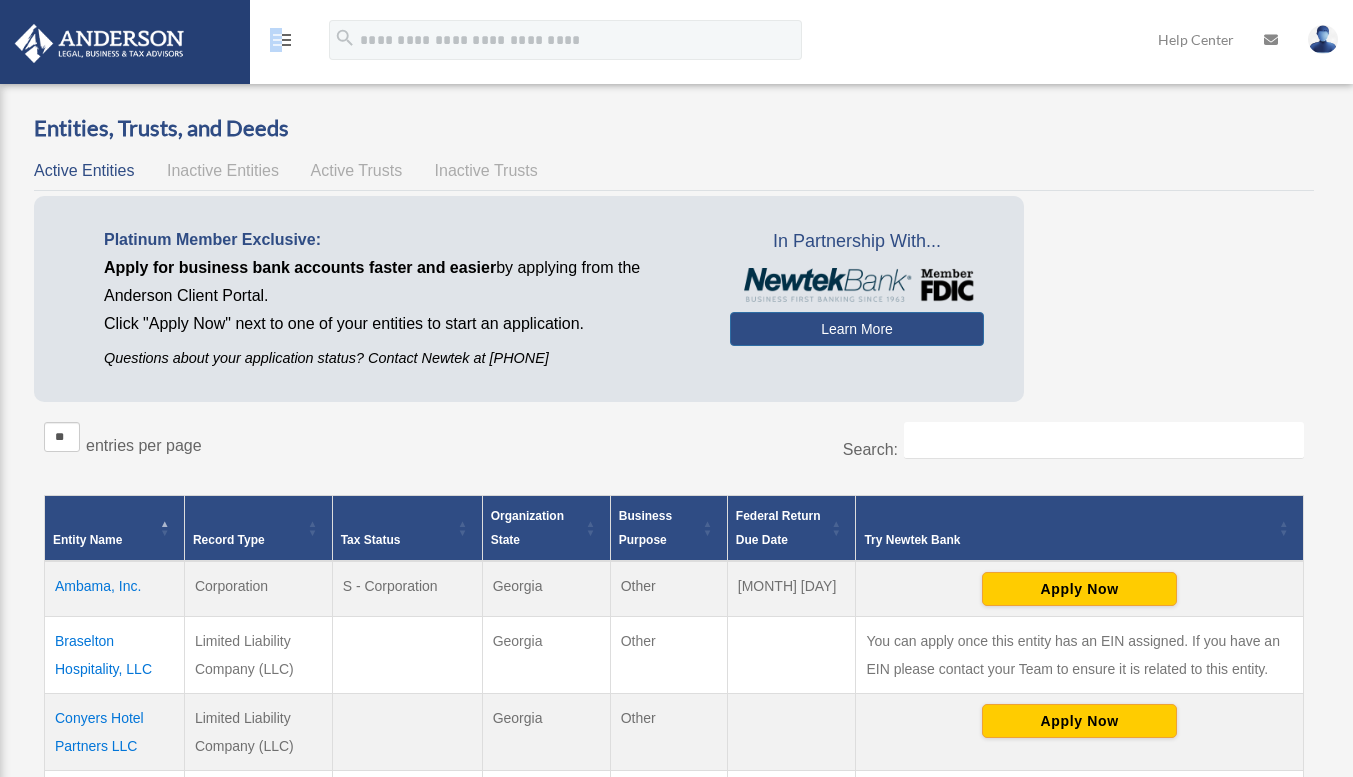 drag, startPoint x: 280, startPoint y: 25, endPoint x: 283, endPoint y: 39, distance: 14.3178215 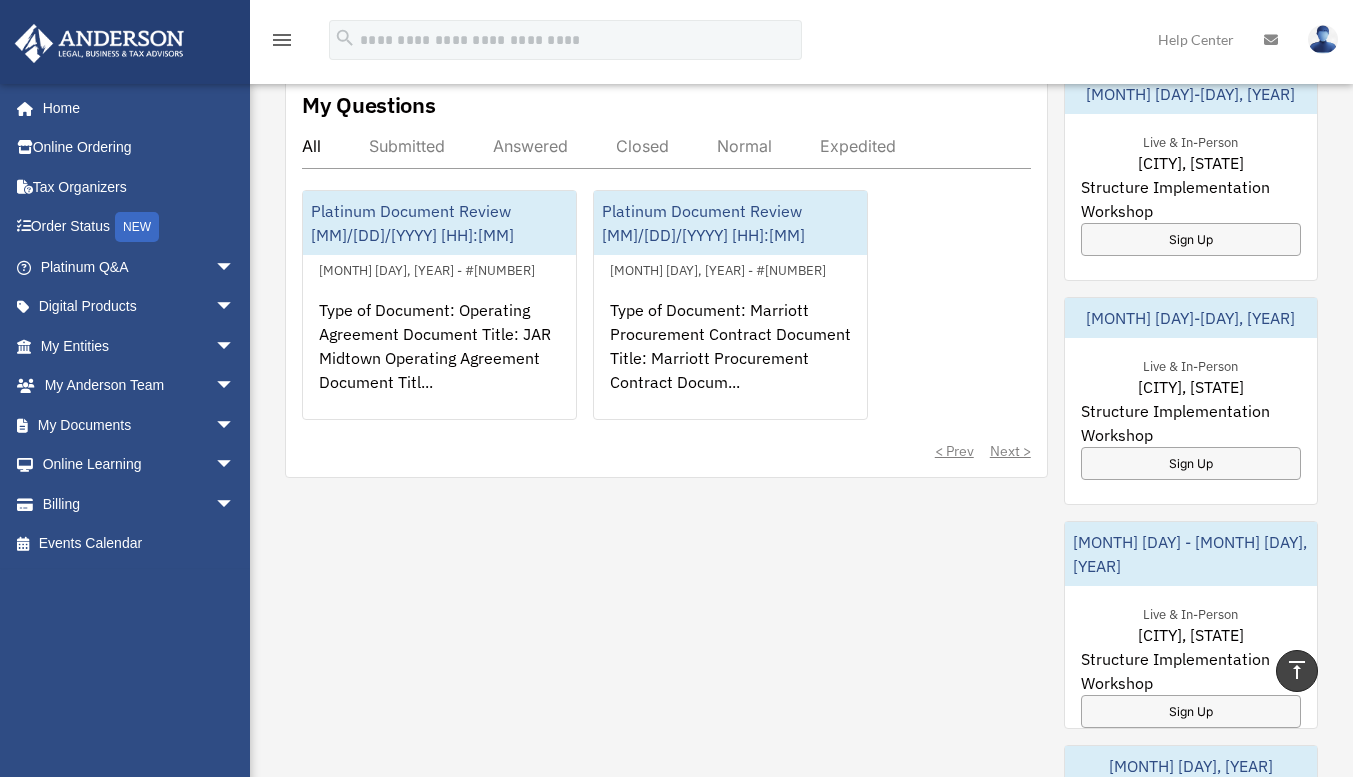 scroll, scrollTop: 1180, scrollLeft: 0, axis: vertical 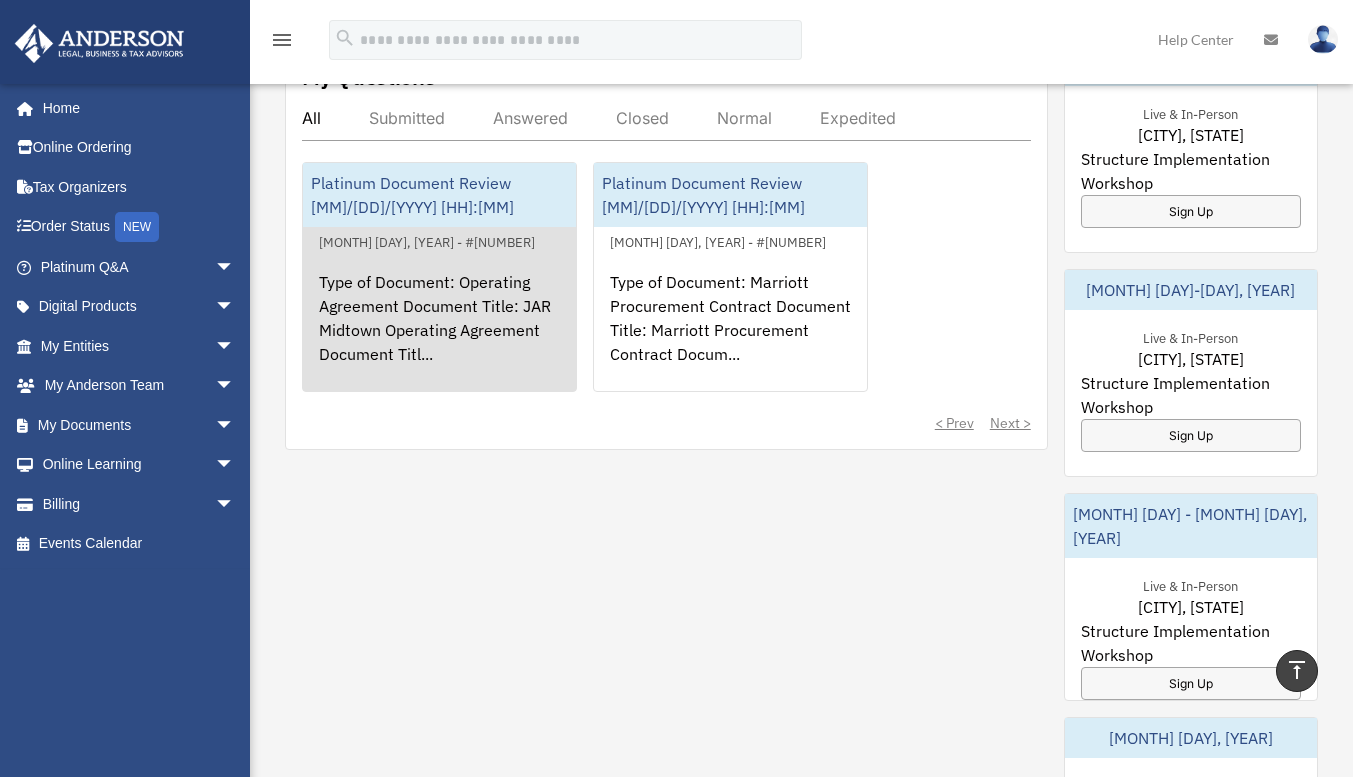 click on "Type of Document: Operating Agreement
Document Title:  JAR Midtown Operating Agreement
Document Titl..." at bounding box center [439, 332] 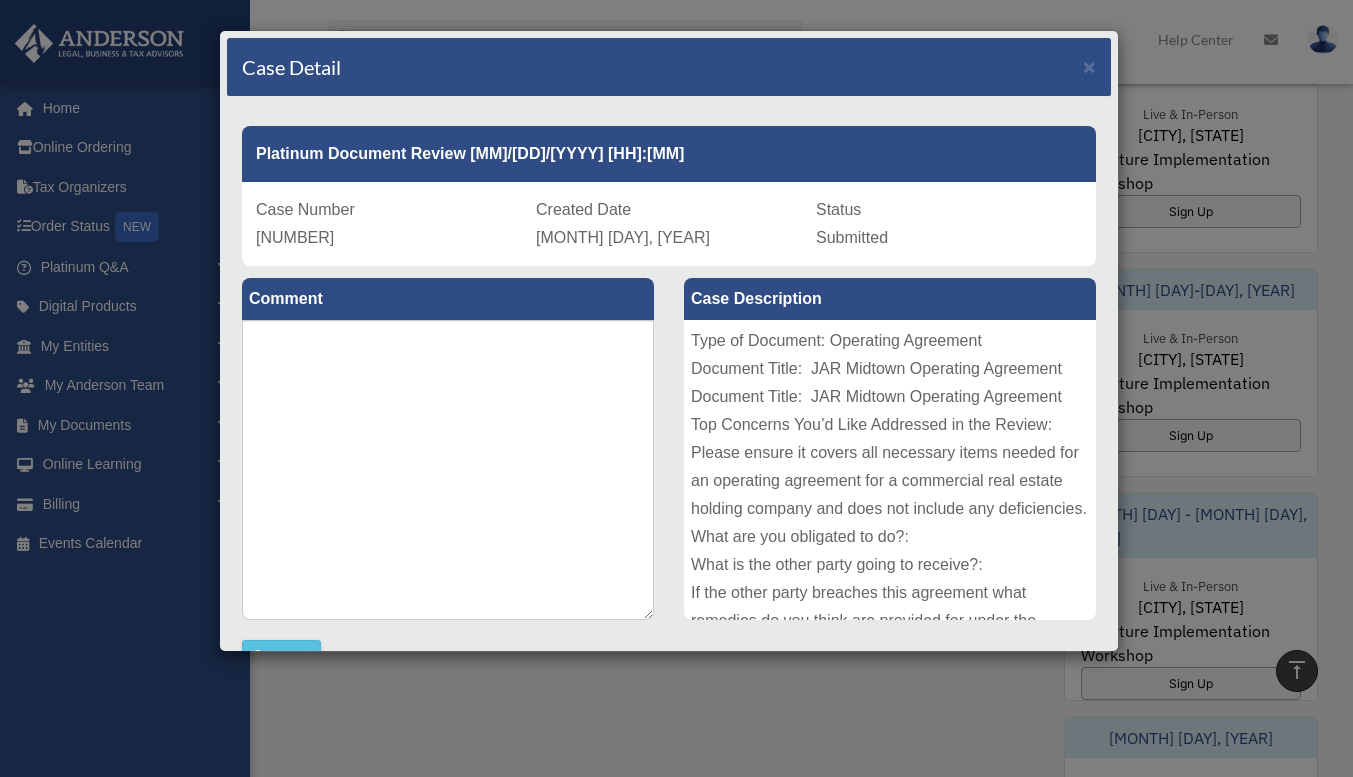 scroll, scrollTop: 12, scrollLeft: 0, axis: vertical 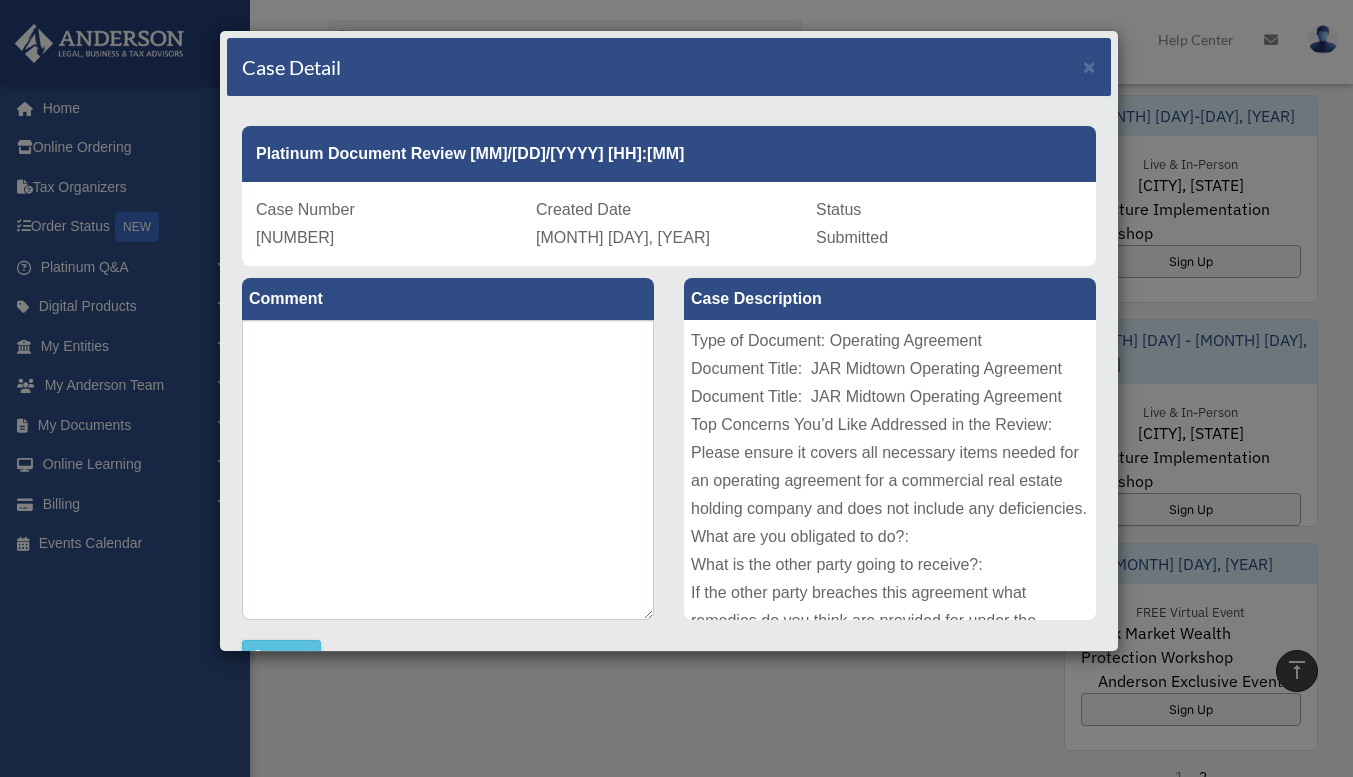 click on "Case Detail
×" at bounding box center [669, 67] 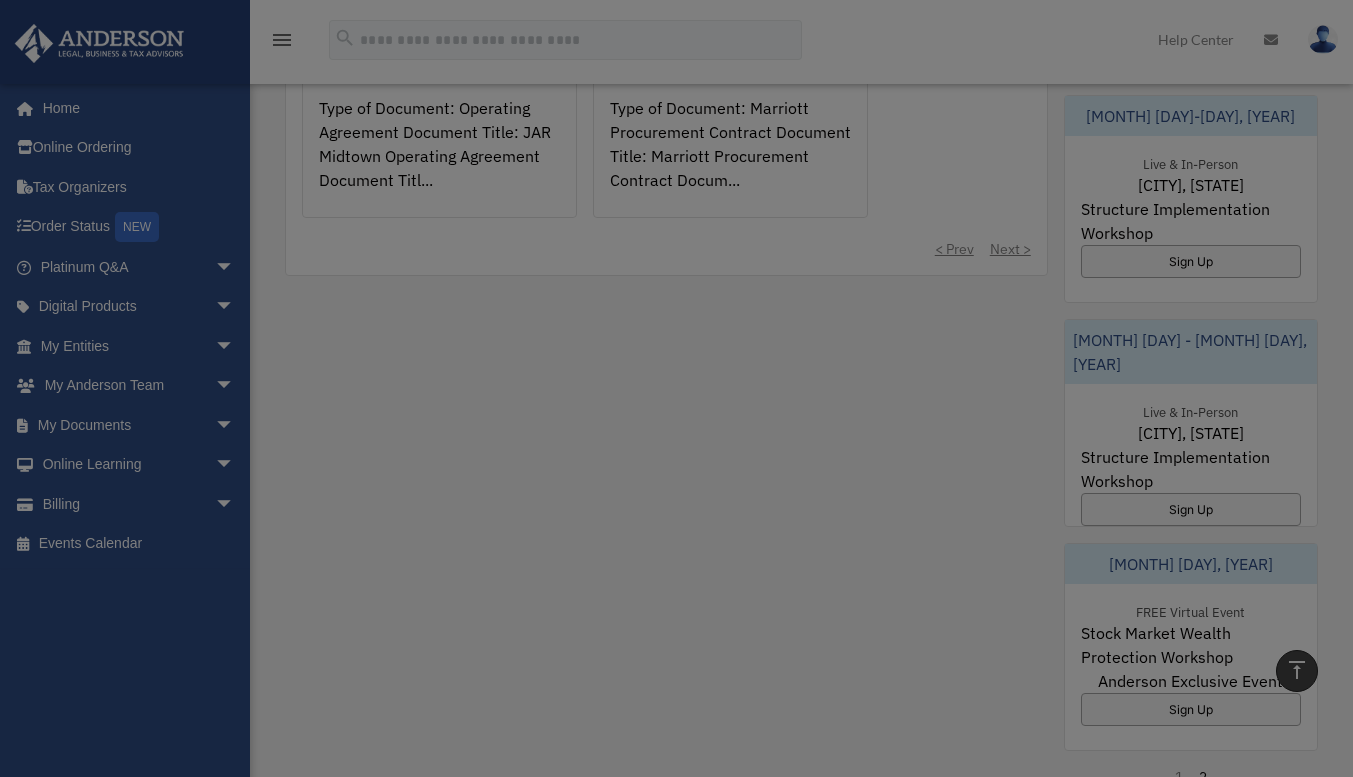 click on "X
Get a chance to win 6 months of Platinum for free just by filling out this
survey" at bounding box center [676, 74] 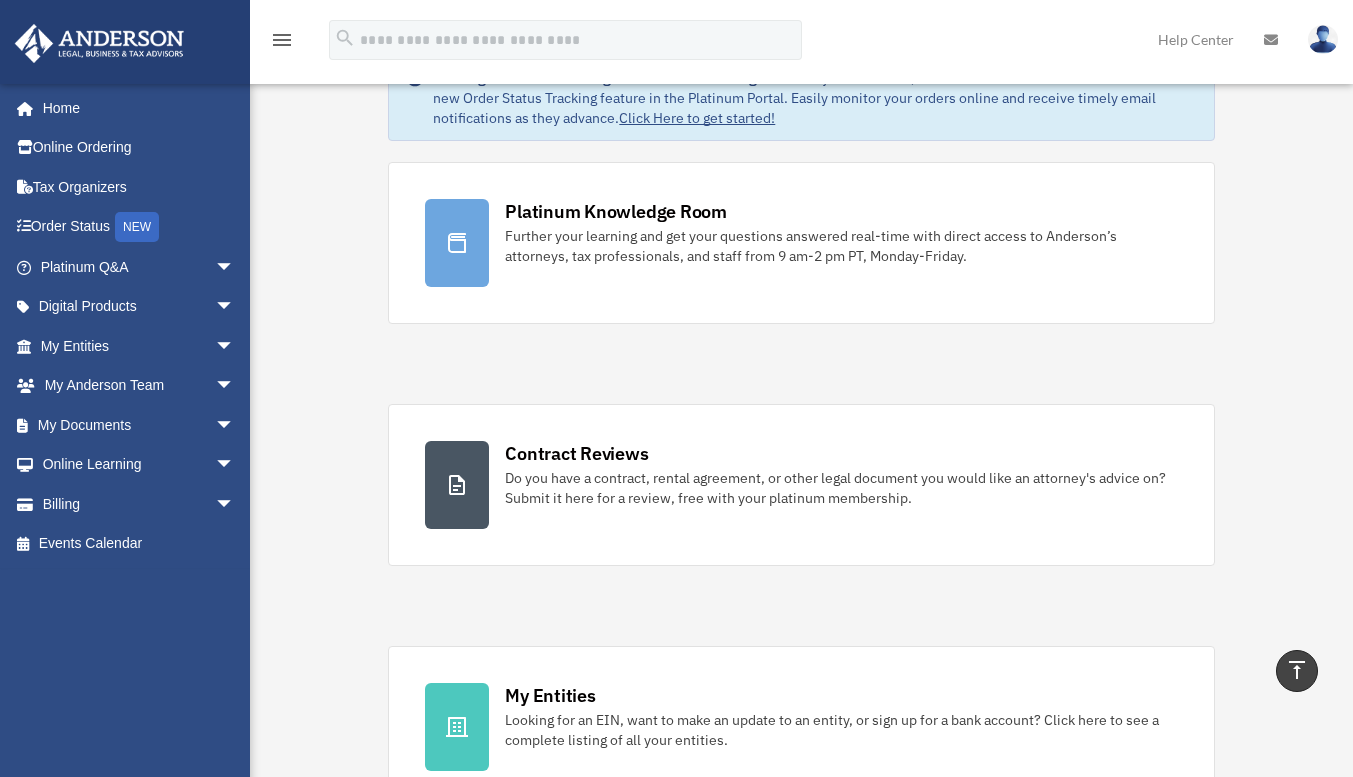 scroll, scrollTop: 0, scrollLeft: 0, axis: both 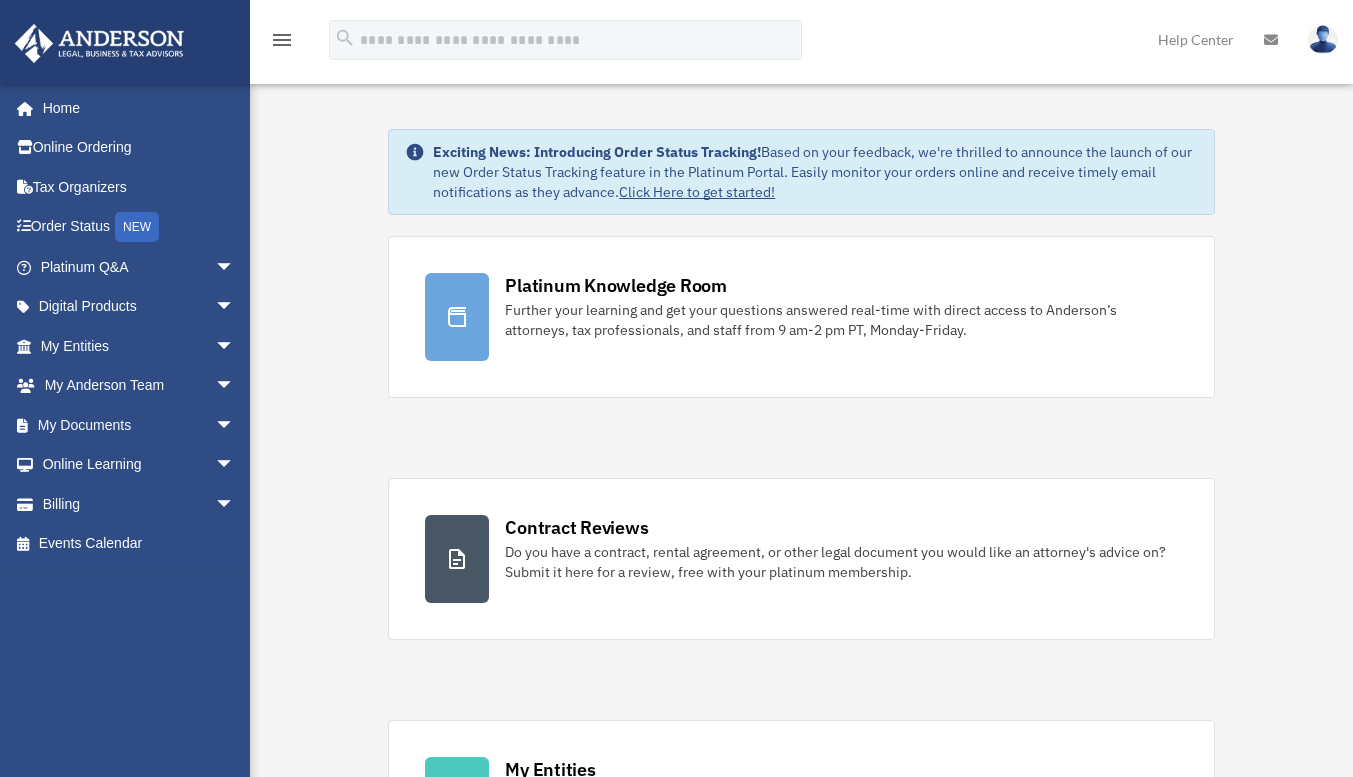 click on "Exciting News: Introducing Order Status Tracking!  Based on your feedback, we're thrilled to announce the launch of our new Order Status Tracking feature in the Platinum Portal. Easily monitor your orders online and receive timely email notifications as they advance.   Click Here to get started!
Platinum Knowledge Room
Further your learning and get your questions answered real-time with direct access to Anderson’s attorneys, tax professionals, and staff from 9 am-2 pm PT, Monday-Friday." at bounding box center [801, 1254] 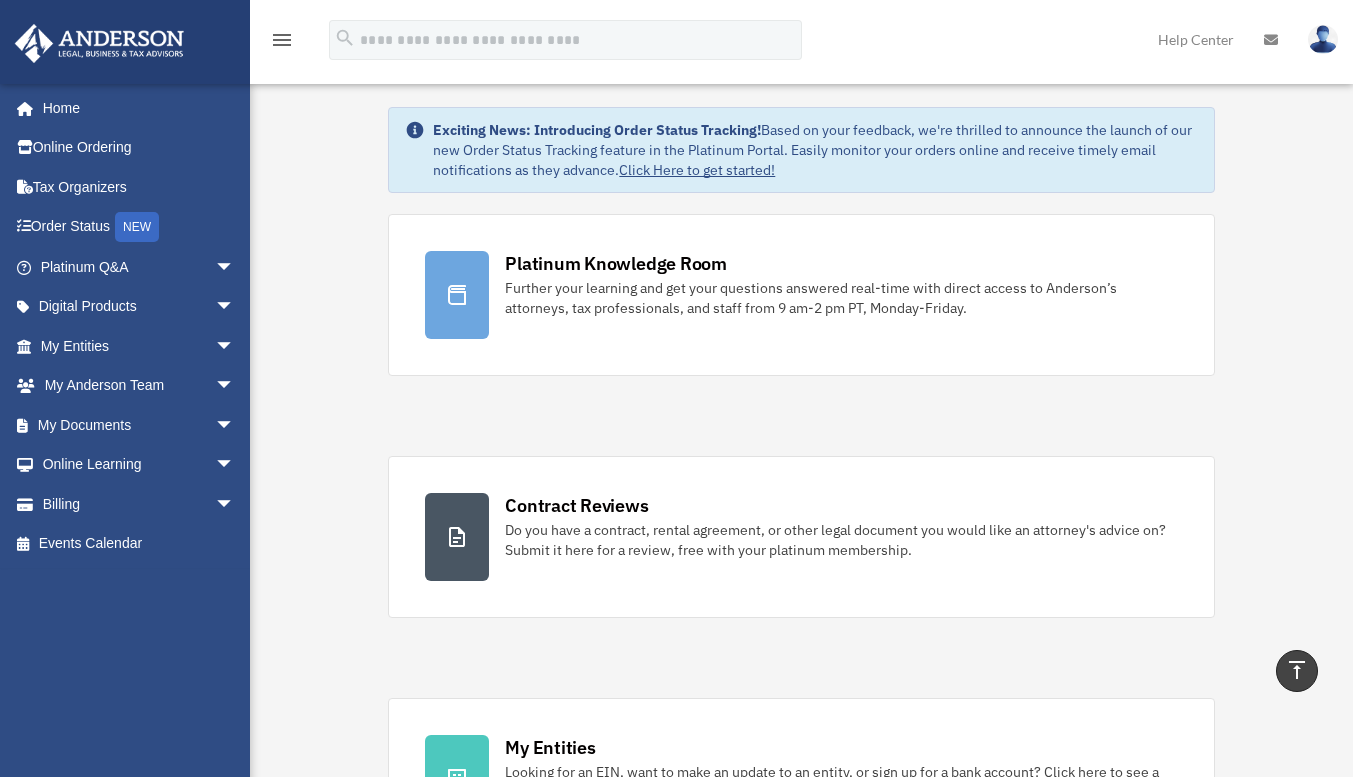 scroll, scrollTop: 0, scrollLeft: 0, axis: both 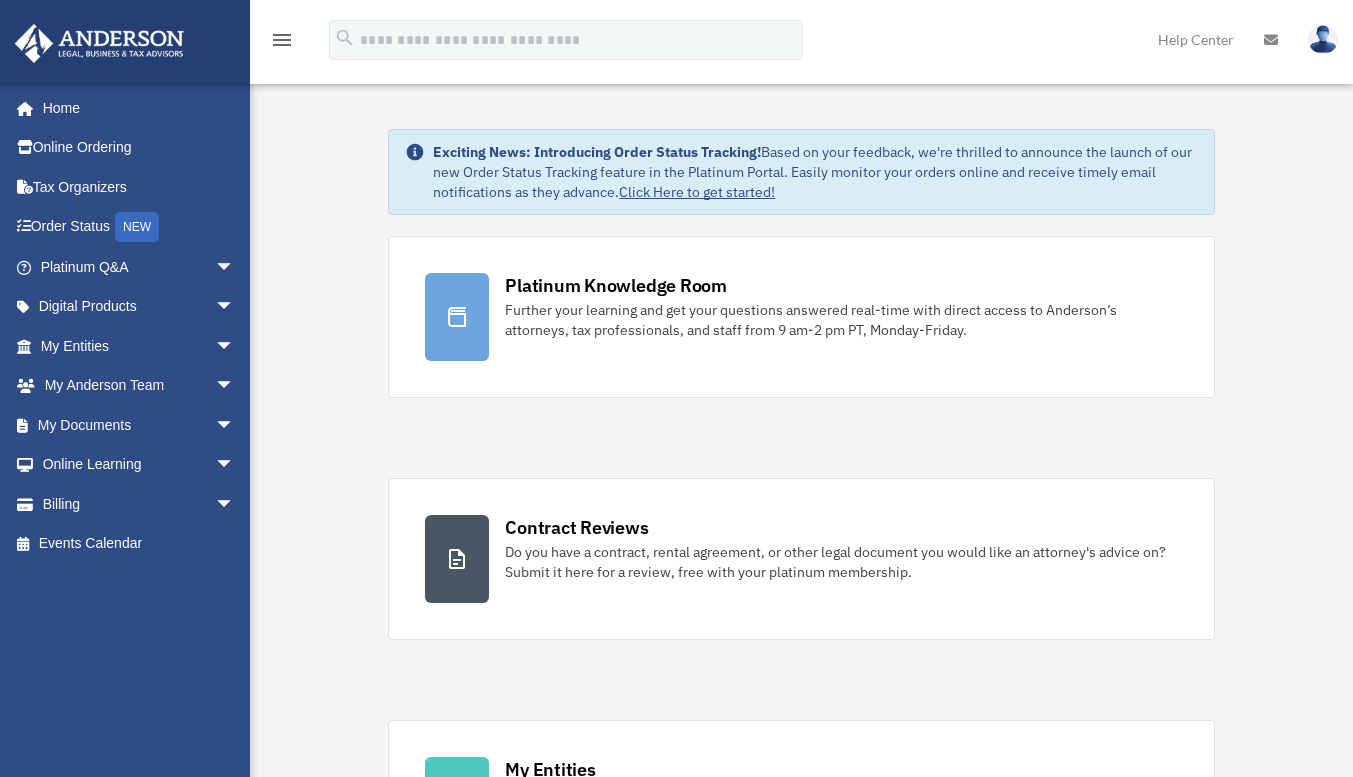 click on "Exciting News: Introducing Order Status Tracking!  Based on your feedback, we're thrilled to announce the launch of our new Order Status Tracking feature in the Platinum Portal. Easily monitor your orders online and receive timely email notifications as they advance.   Click Here to get started!
Platinum Knowledge Room
Further your learning and get your questions answered real-time with direct access to Anderson’s attorneys, tax professionals, and staff from 9 am-2 pm PT, Monday-Friday." at bounding box center (801, 1254) 